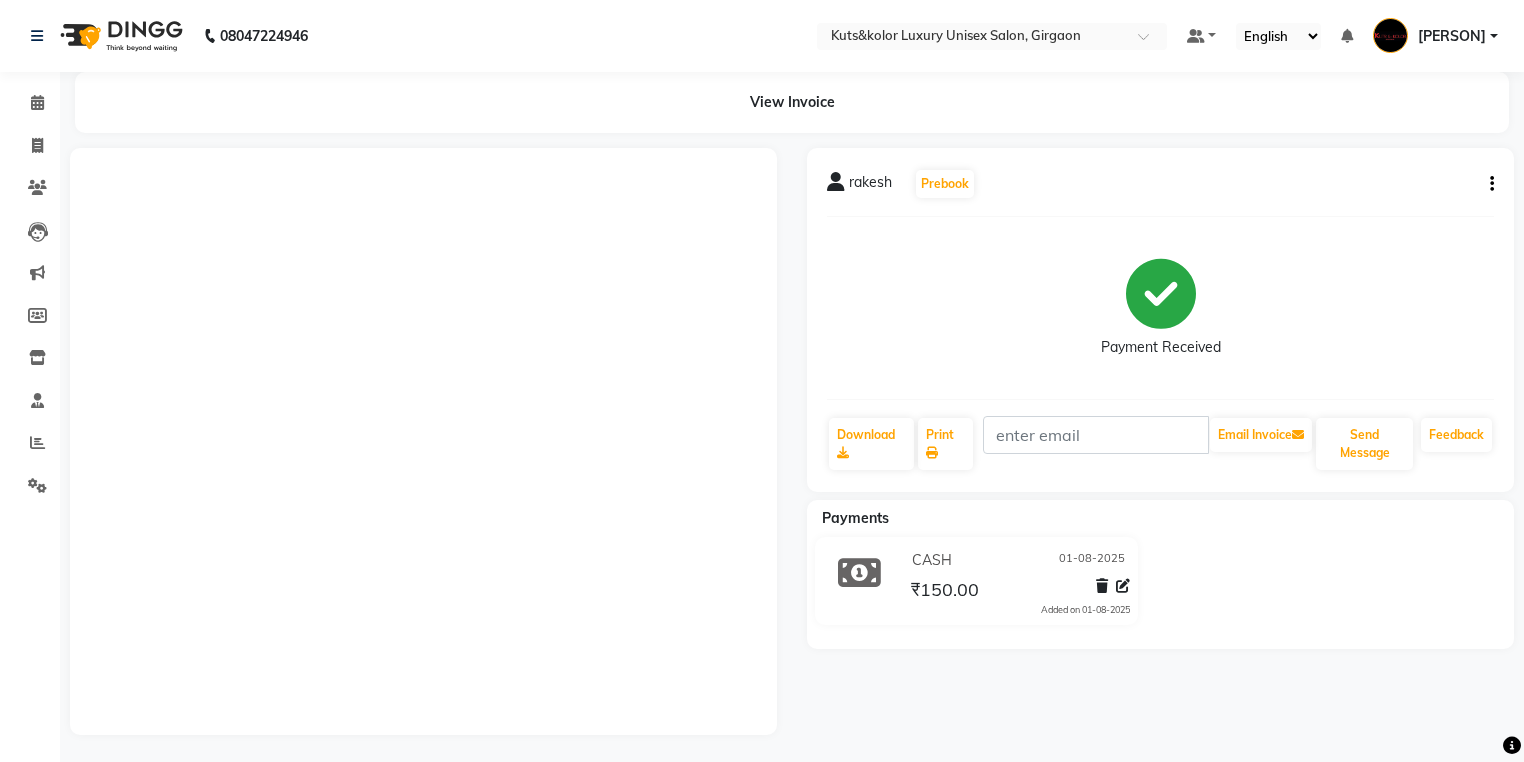 scroll, scrollTop: 0, scrollLeft: 0, axis: both 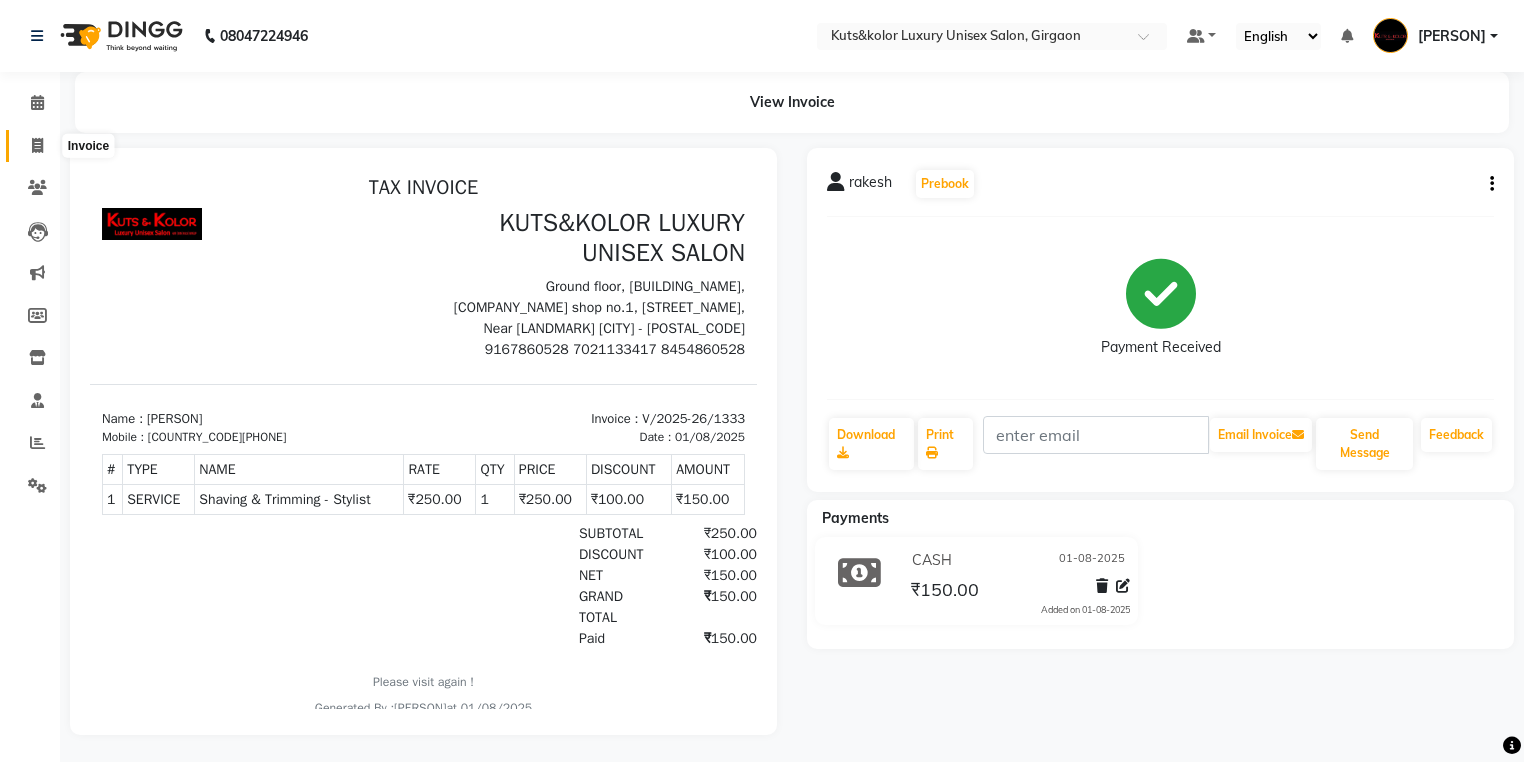 click 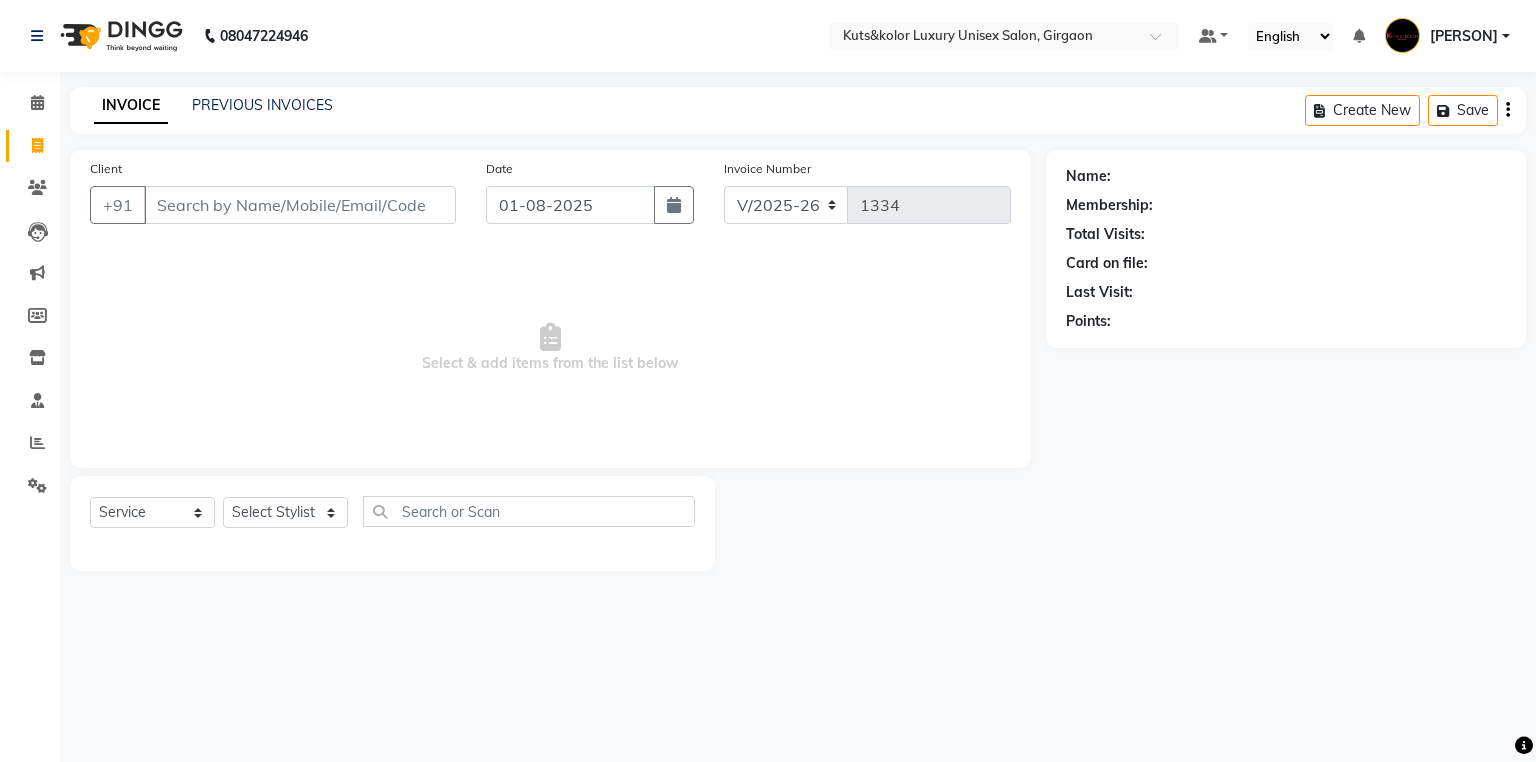 click on "Client" at bounding box center (300, 205) 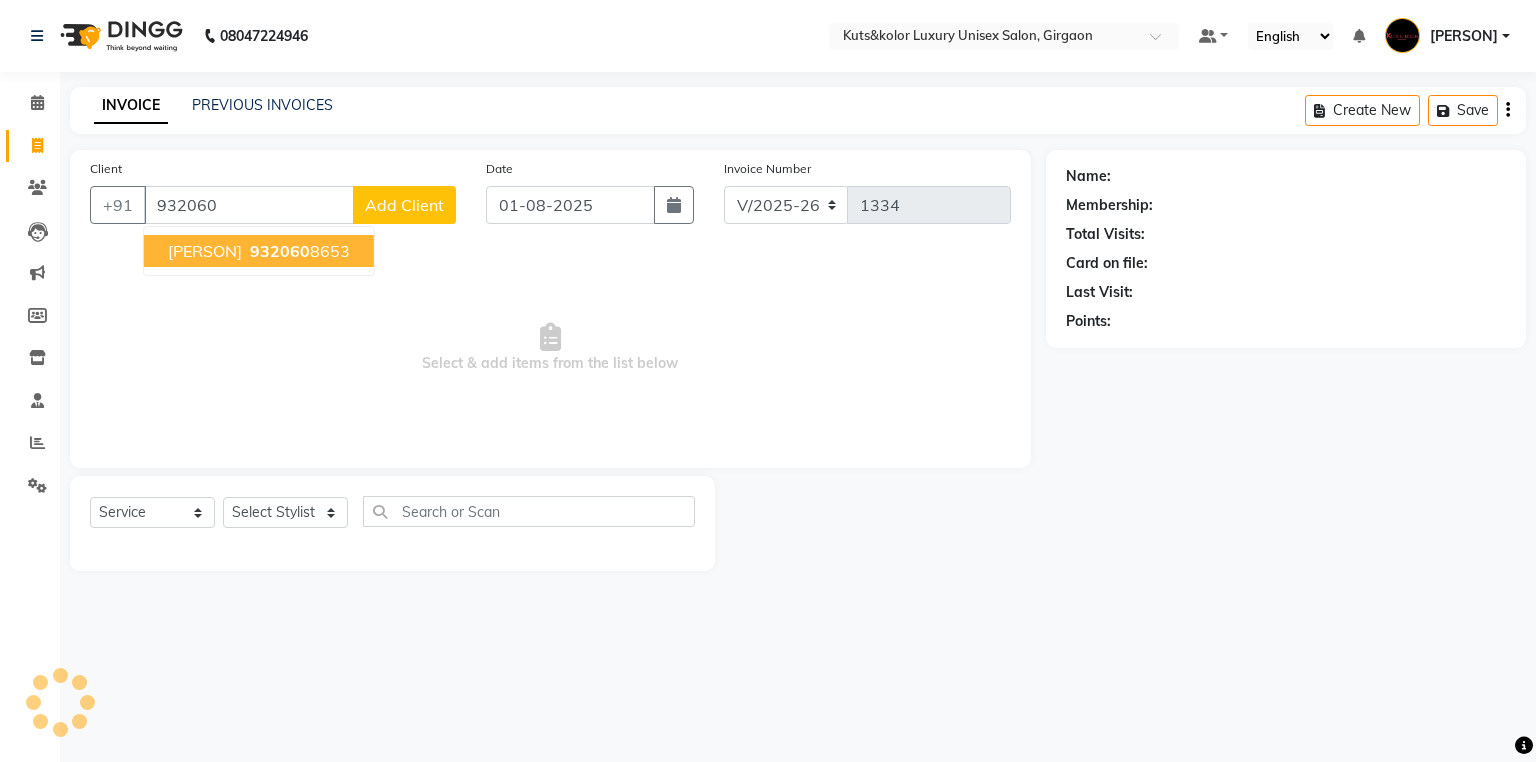 click on "[PHONE]" at bounding box center (298, 251) 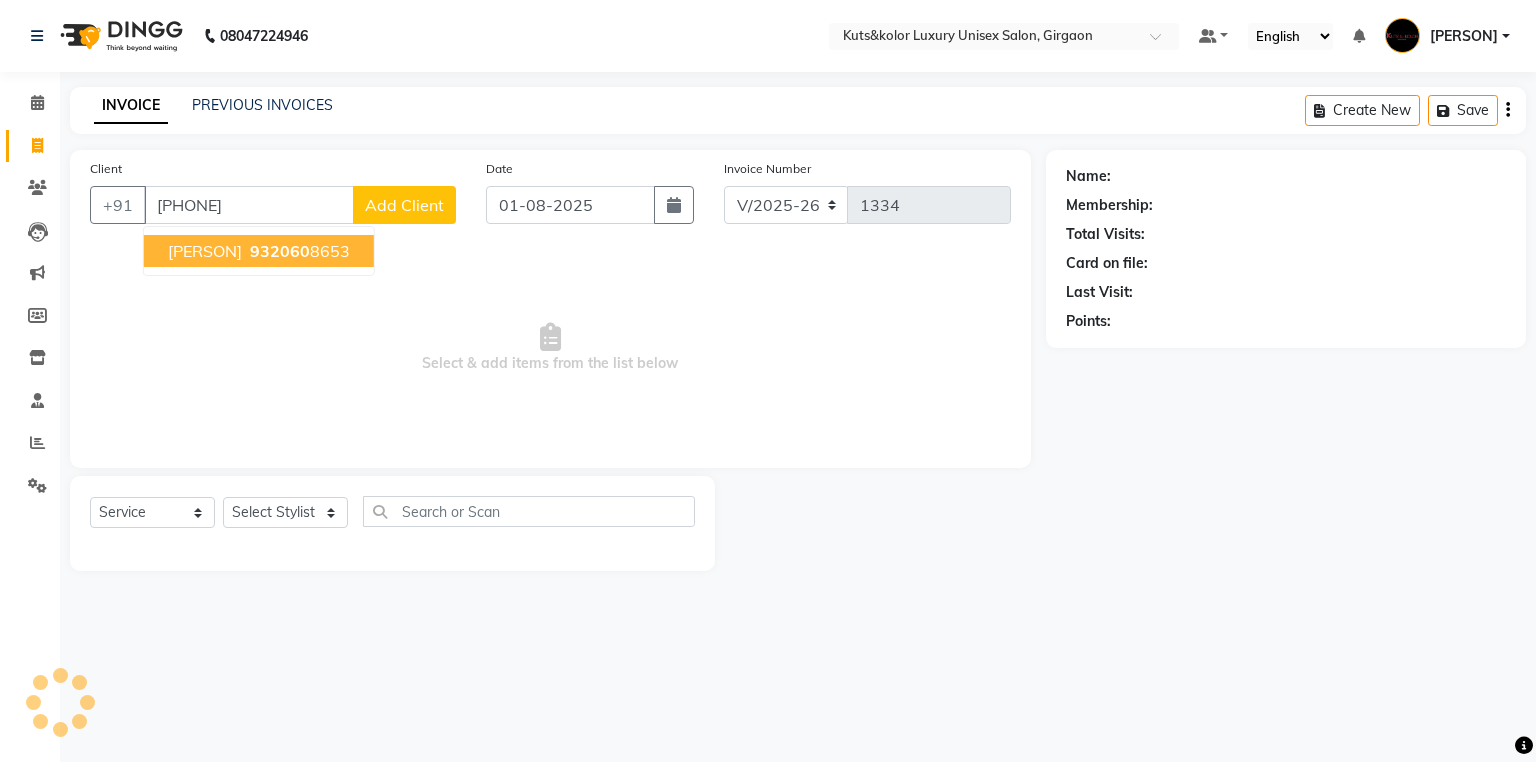 type on "[PHONE]" 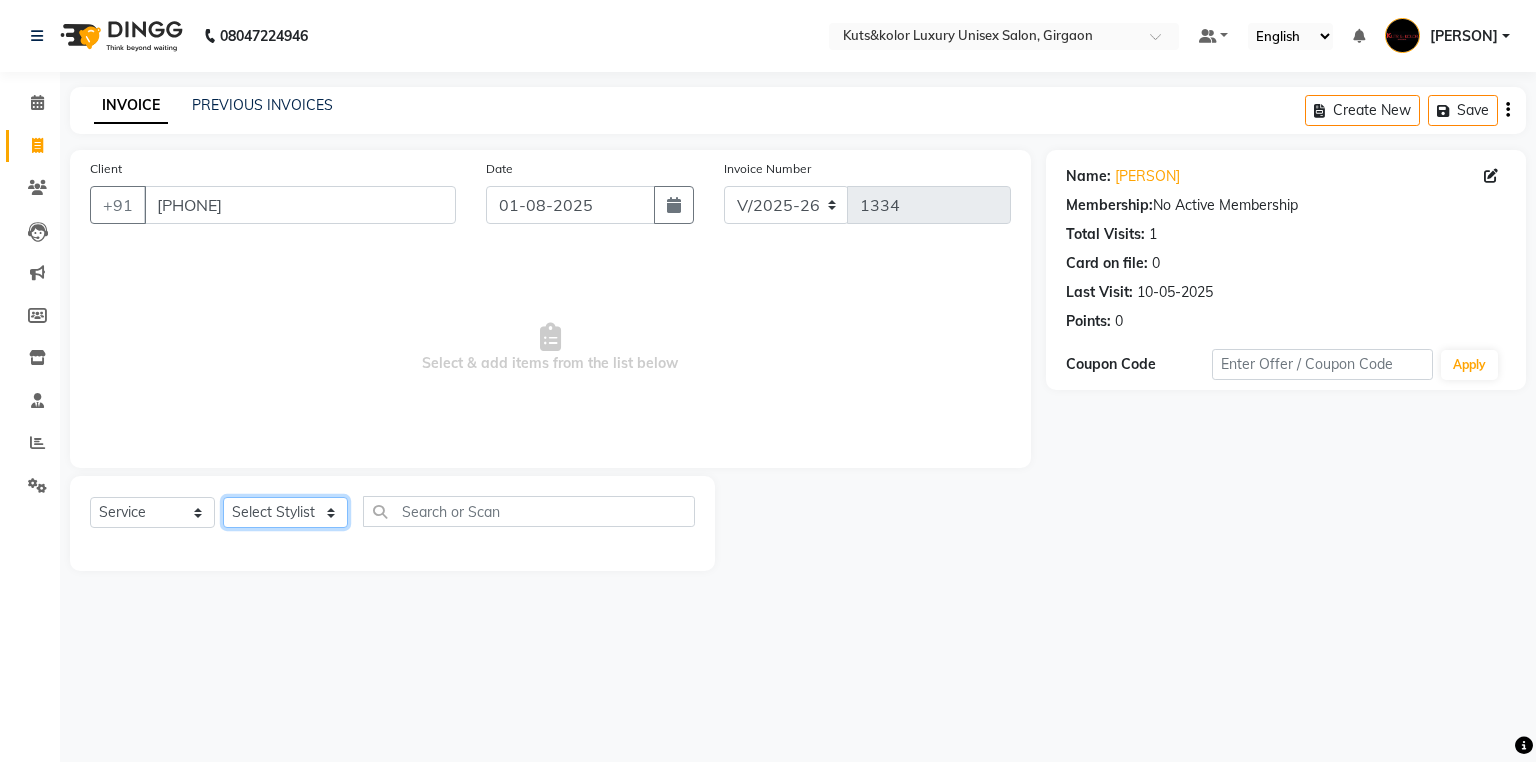 click on "Select Stylist [PERSON] [PERSON] [PERSON] [PERSON] [PERSON] [PERSON] [PERSON] [PERSON] [PERSON] [PERSON] [PERSON] [PERSON] [PERSON] [PERSON] [PERSON] [PERSON] [PERSON] [PERSON] [PERSON] [PERSON]" 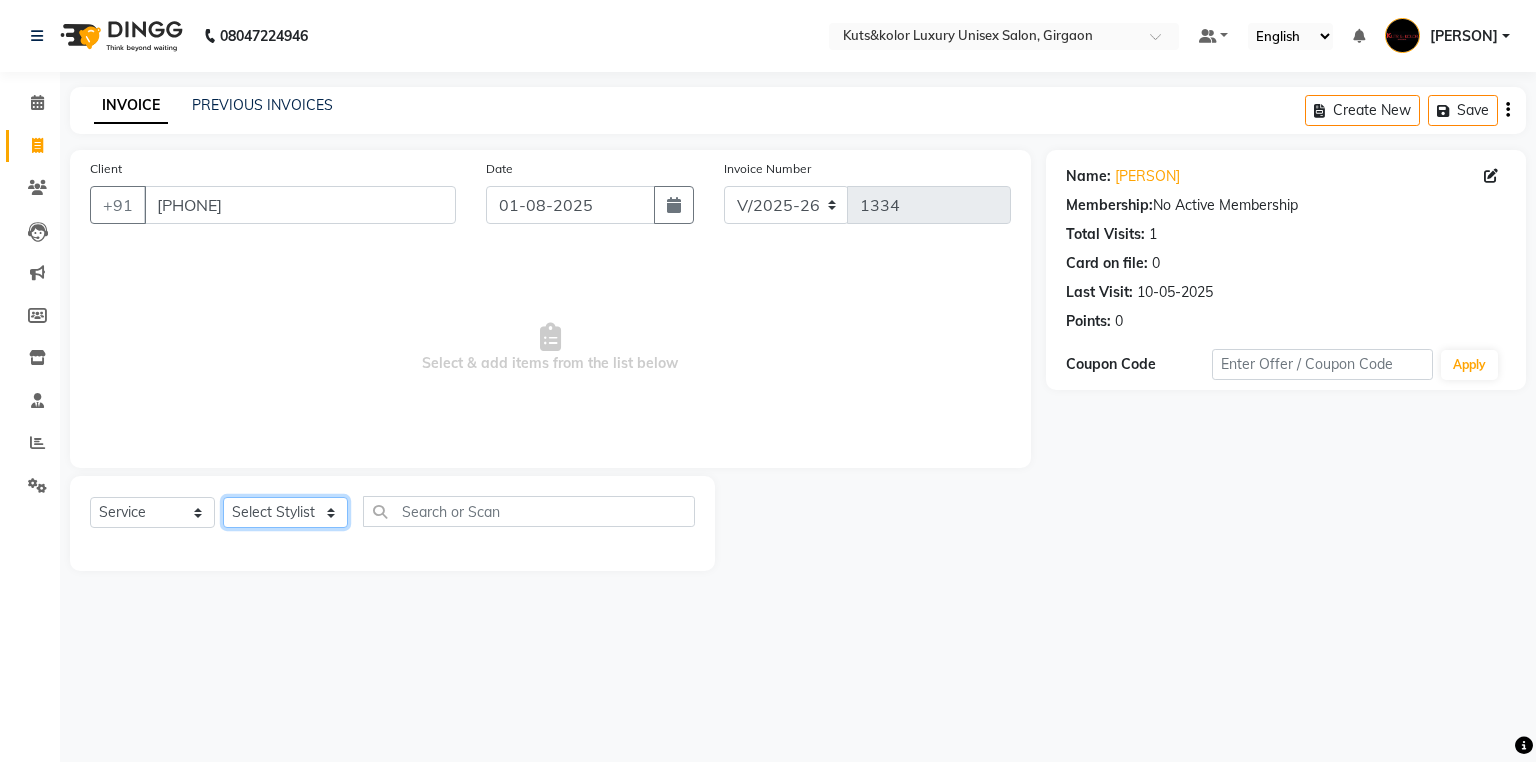 select on "64396" 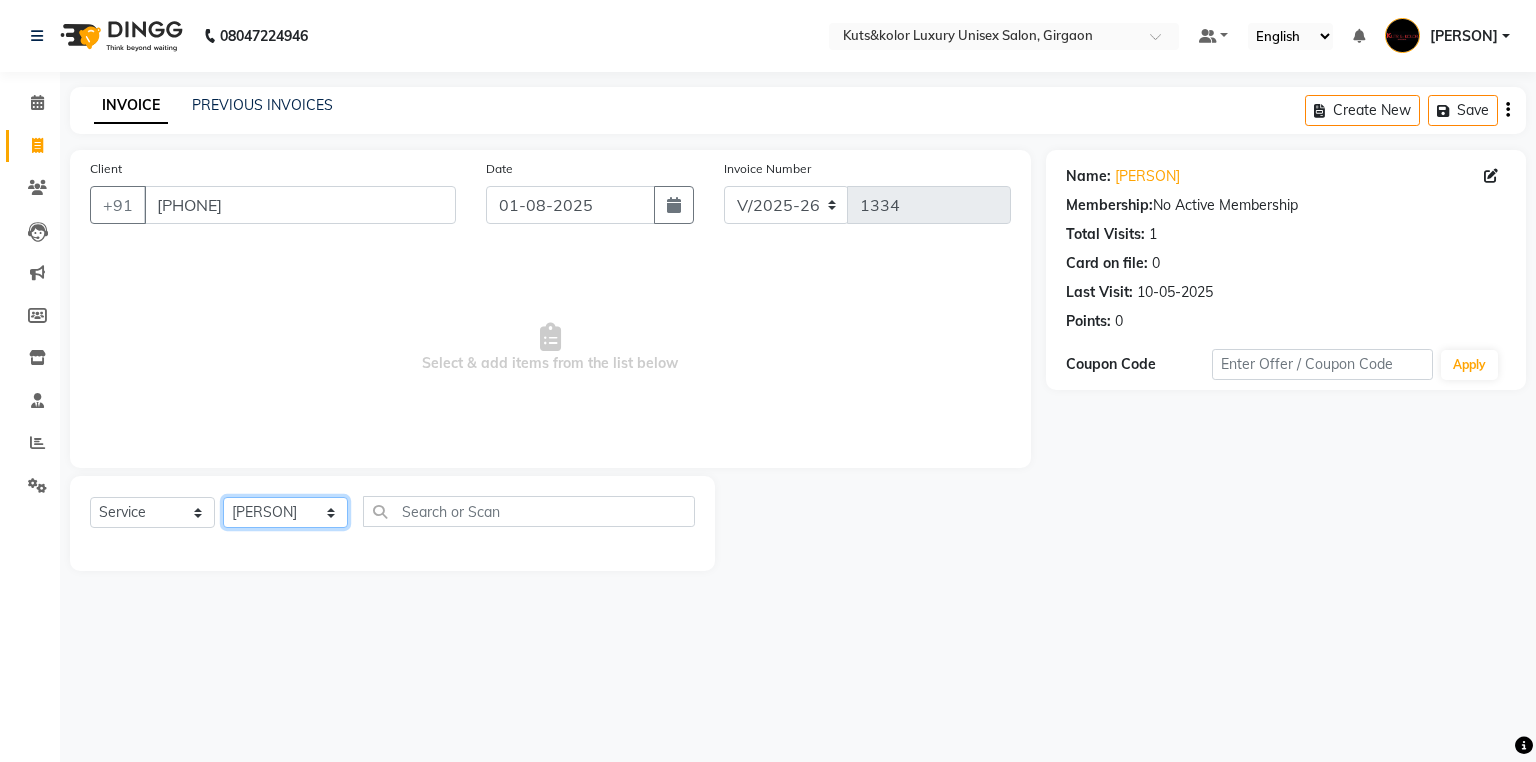 click on "Select Stylist [PERSON] [PERSON] [PERSON] [PERSON] [PERSON] [PERSON] [PERSON] [PERSON] [PERSON] [PERSON] [PERSON] [PERSON] [PERSON] [PERSON] [PERSON] [PERSON] [PERSON] [PERSON] [PERSON] [PERSON]" 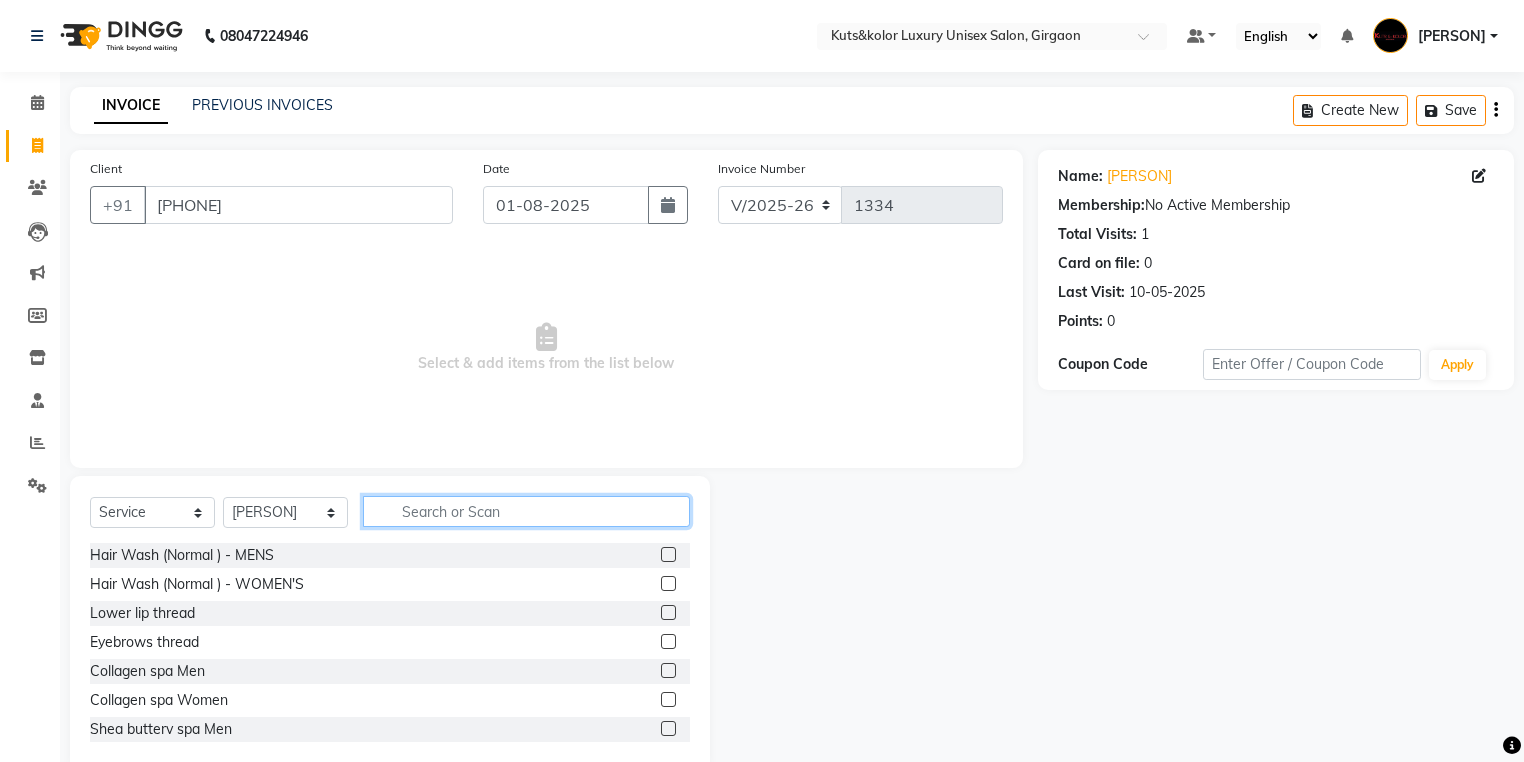 click 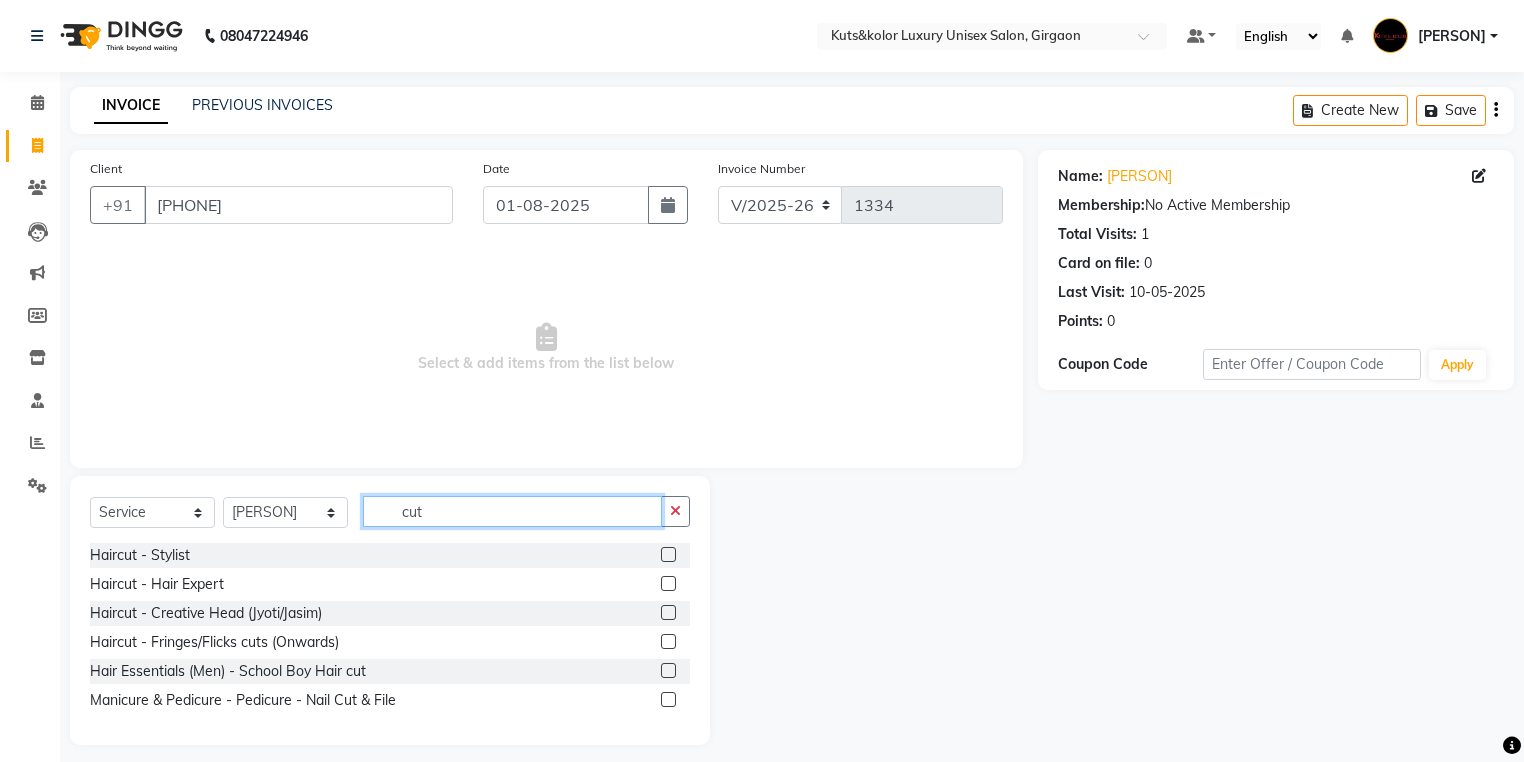 type on "cut" 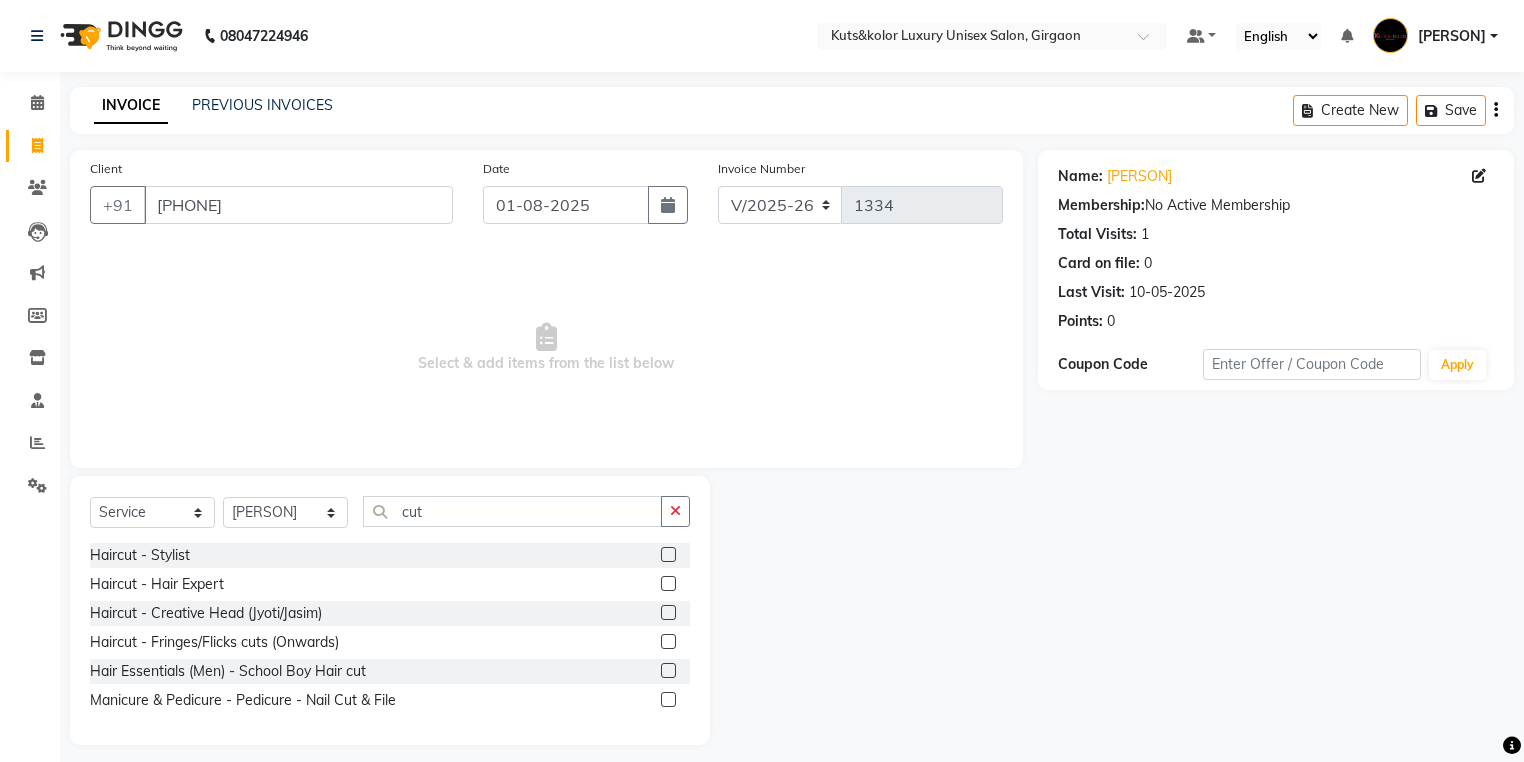 click 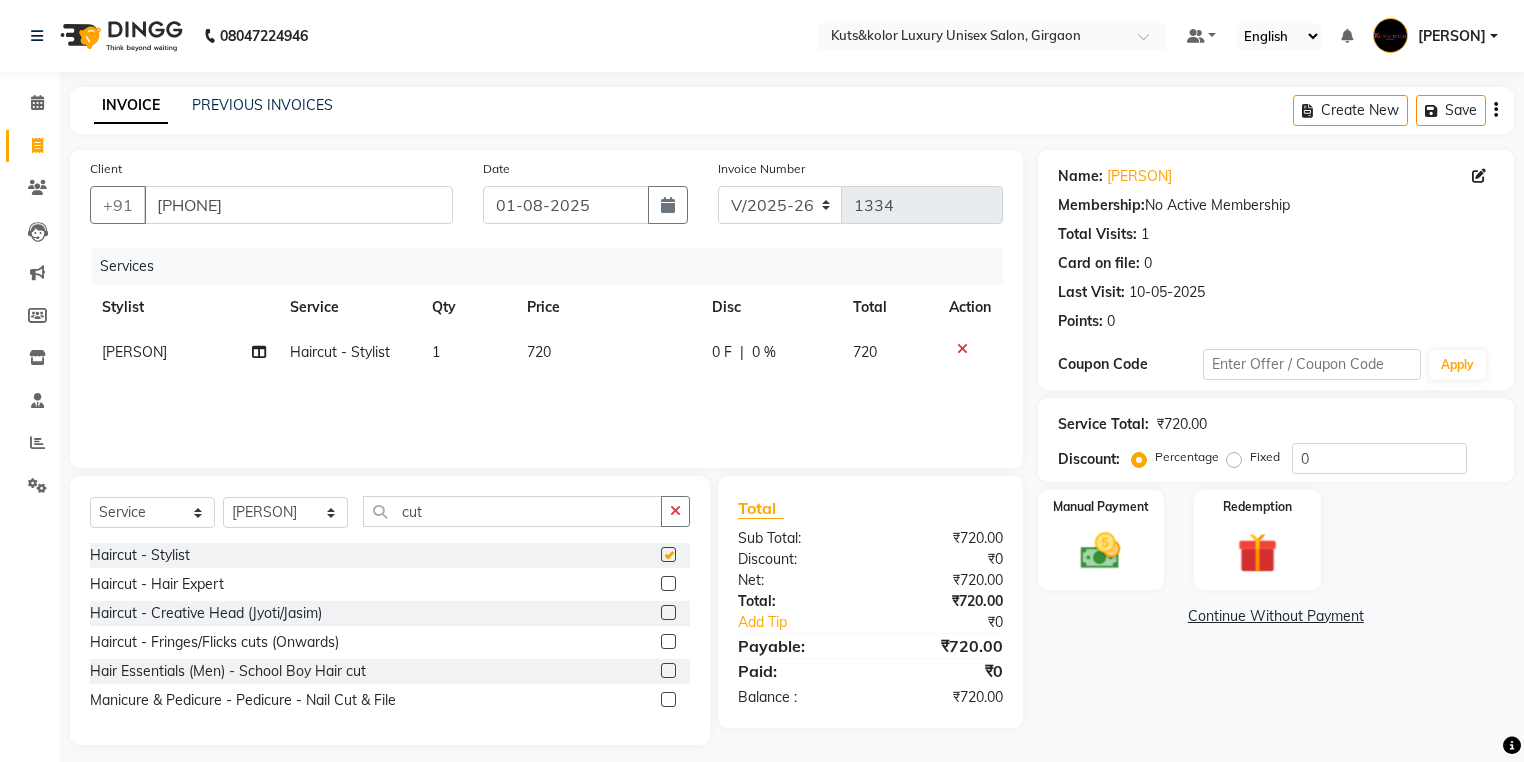checkbox on "false" 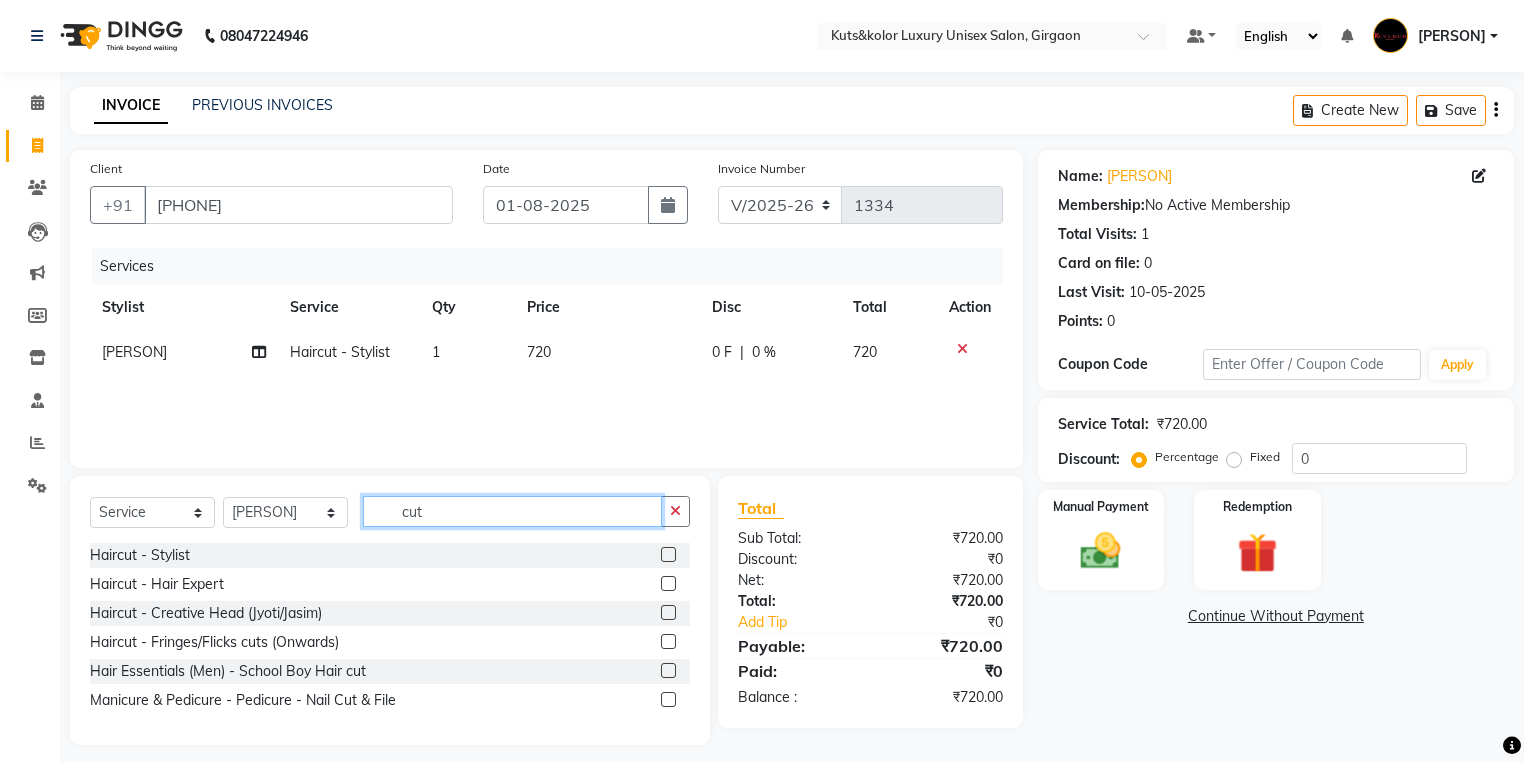 click on "cut" 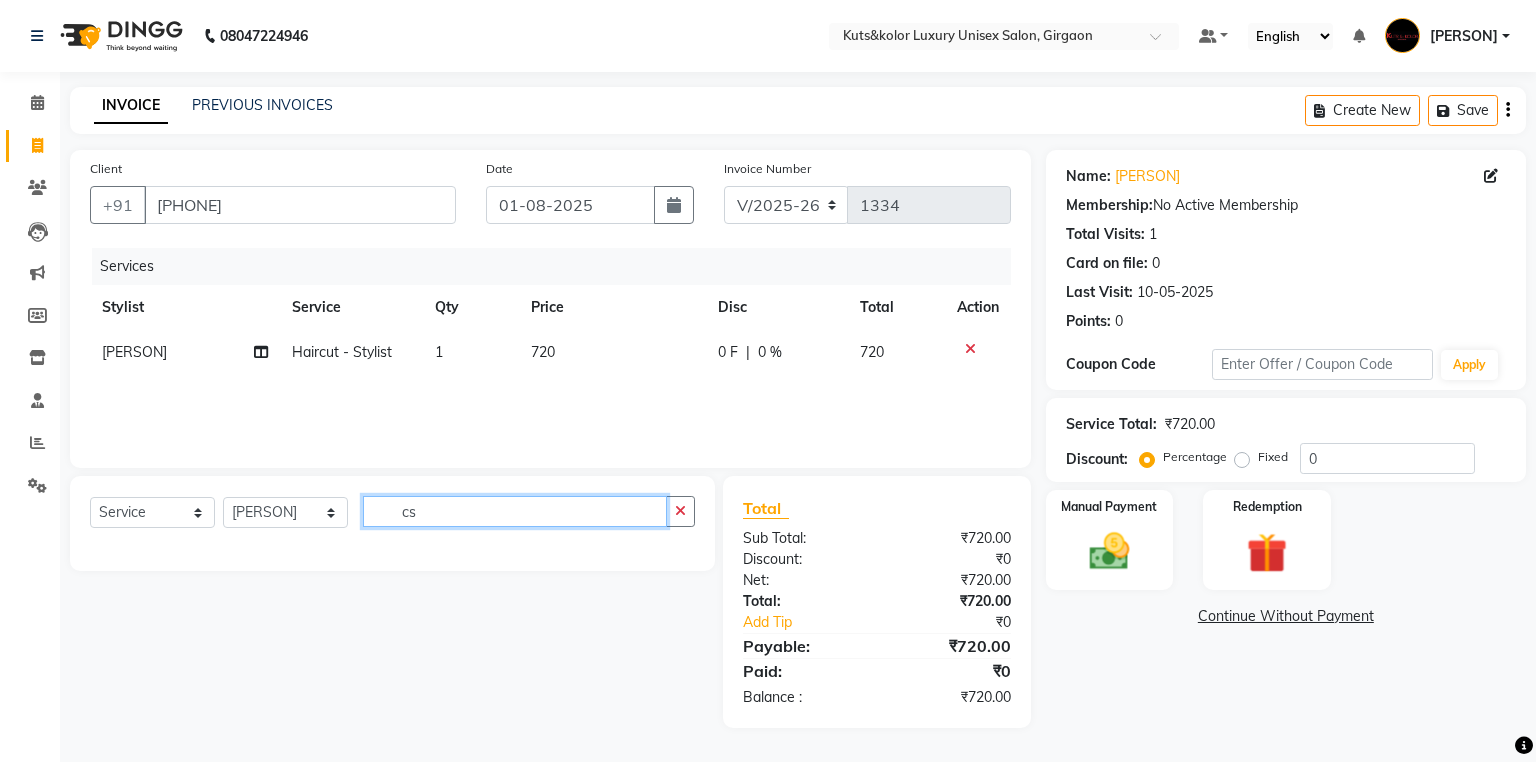 type on "c" 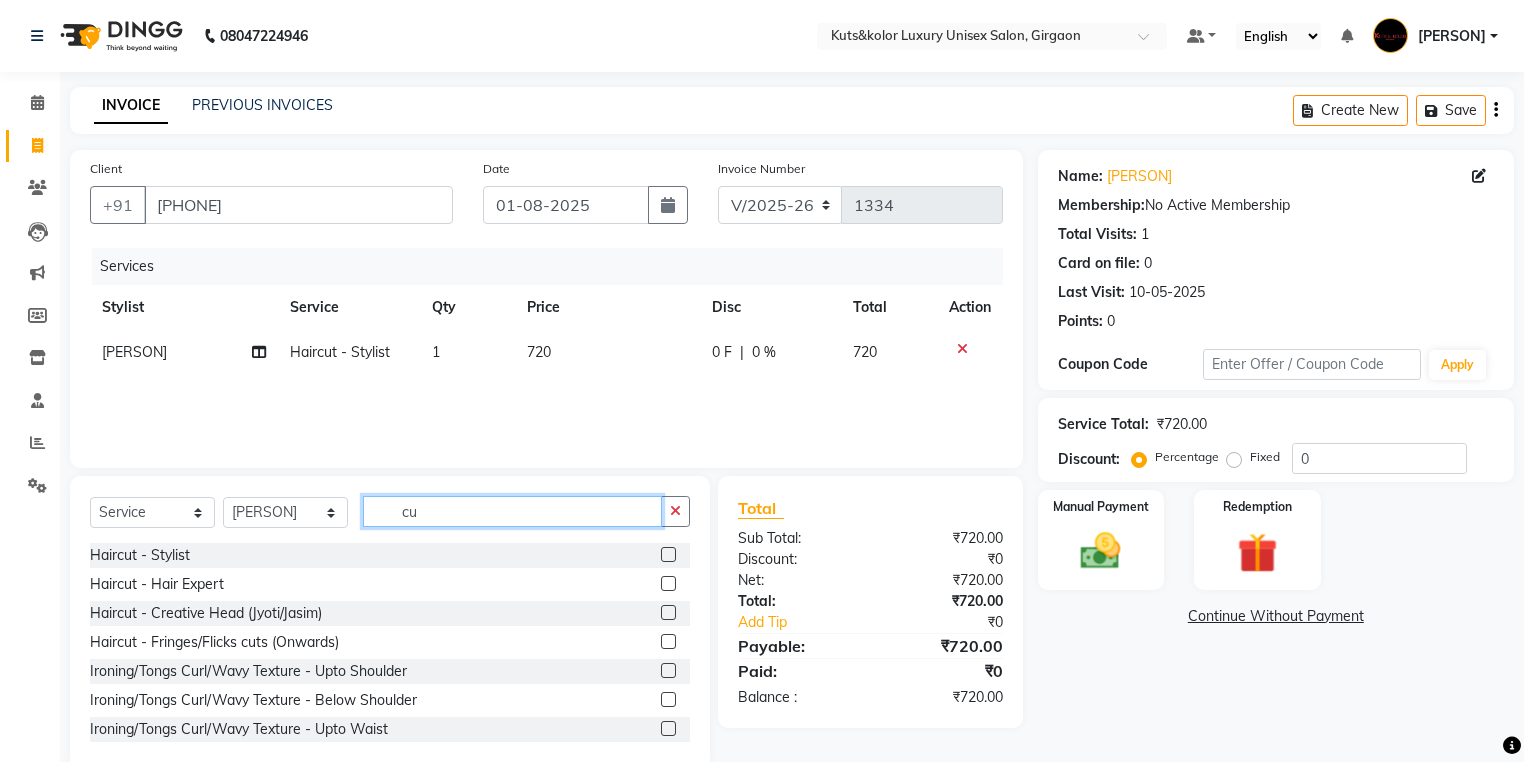 type on "cut" 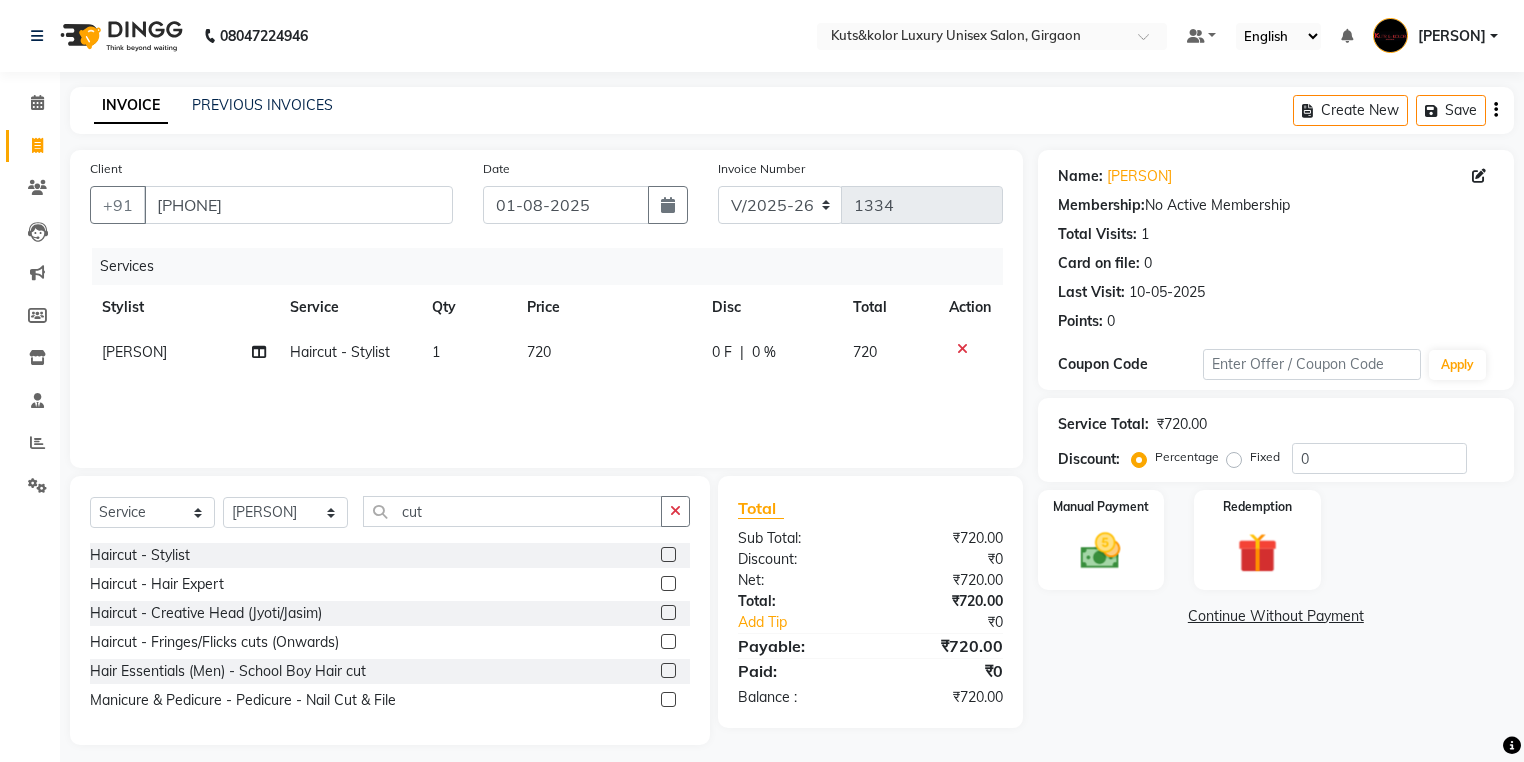 click 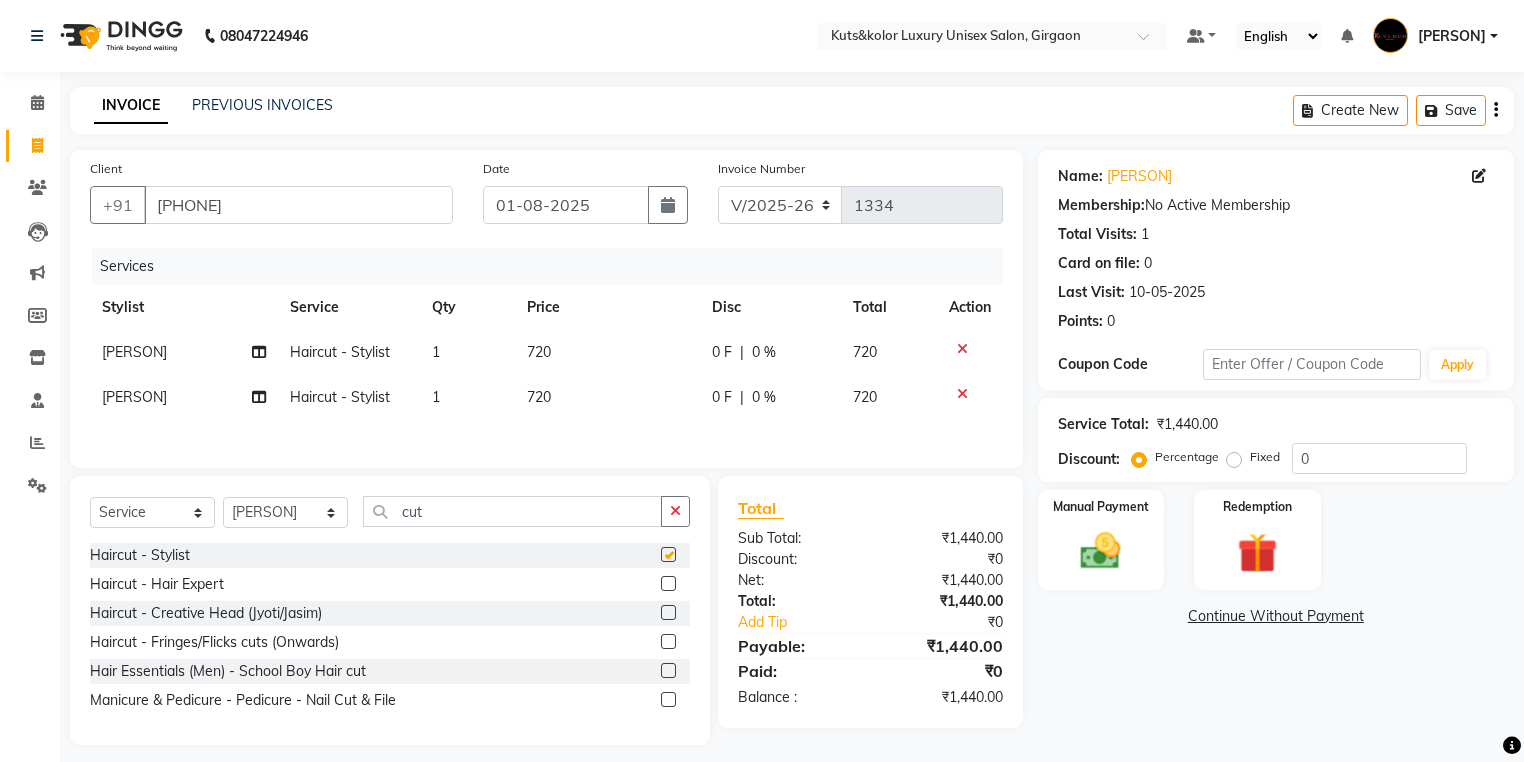 checkbox on "false" 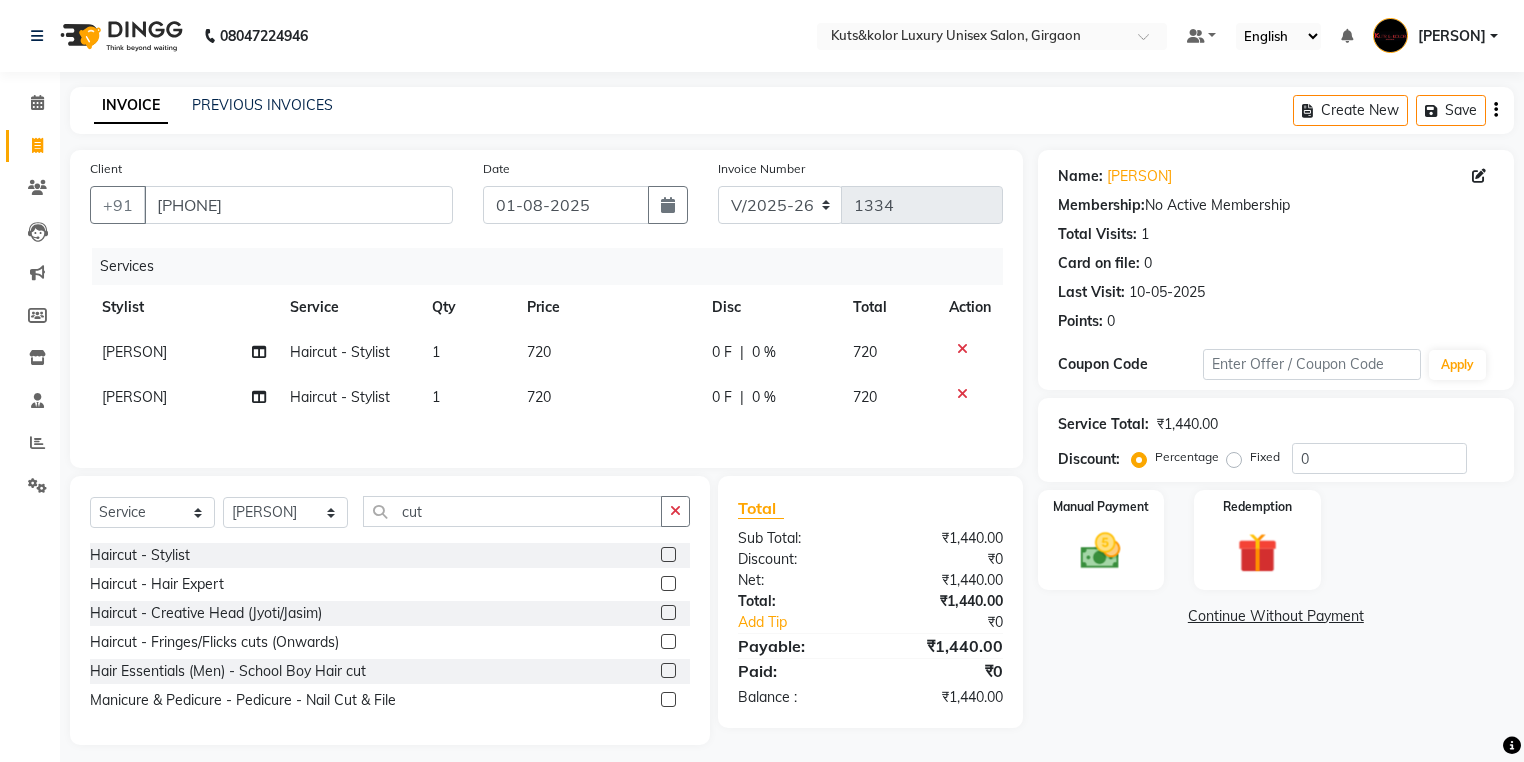 click 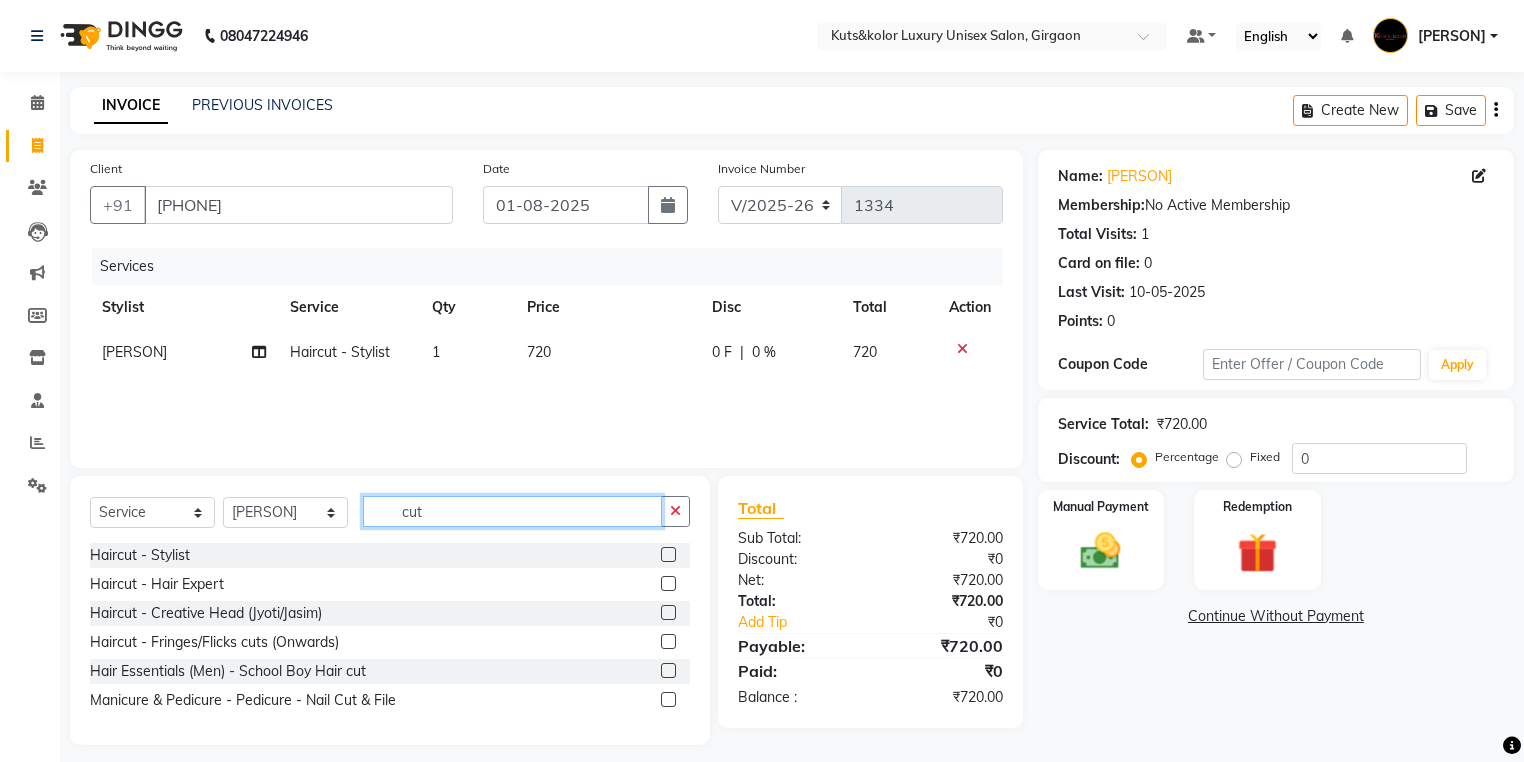 click on "cut" 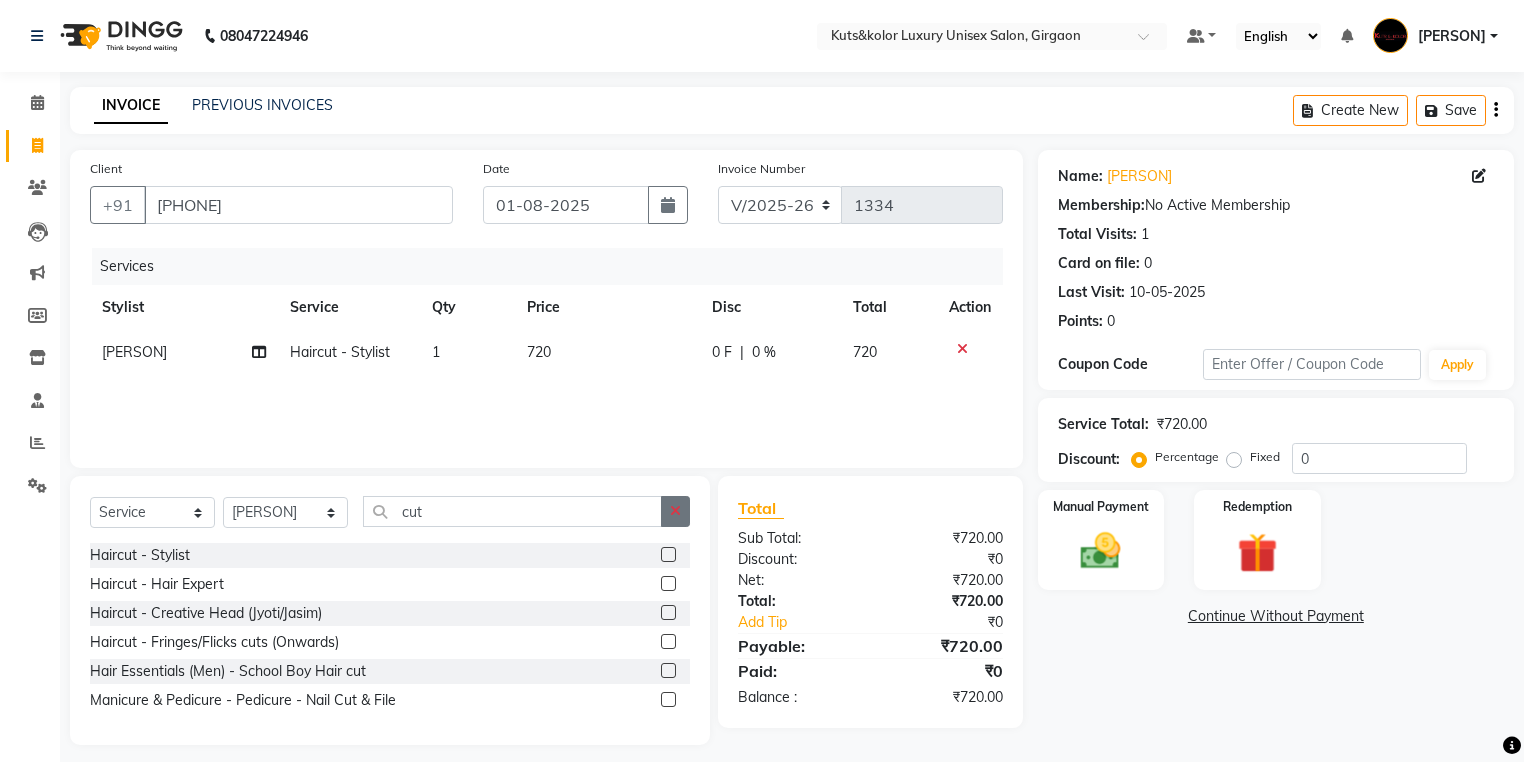 click 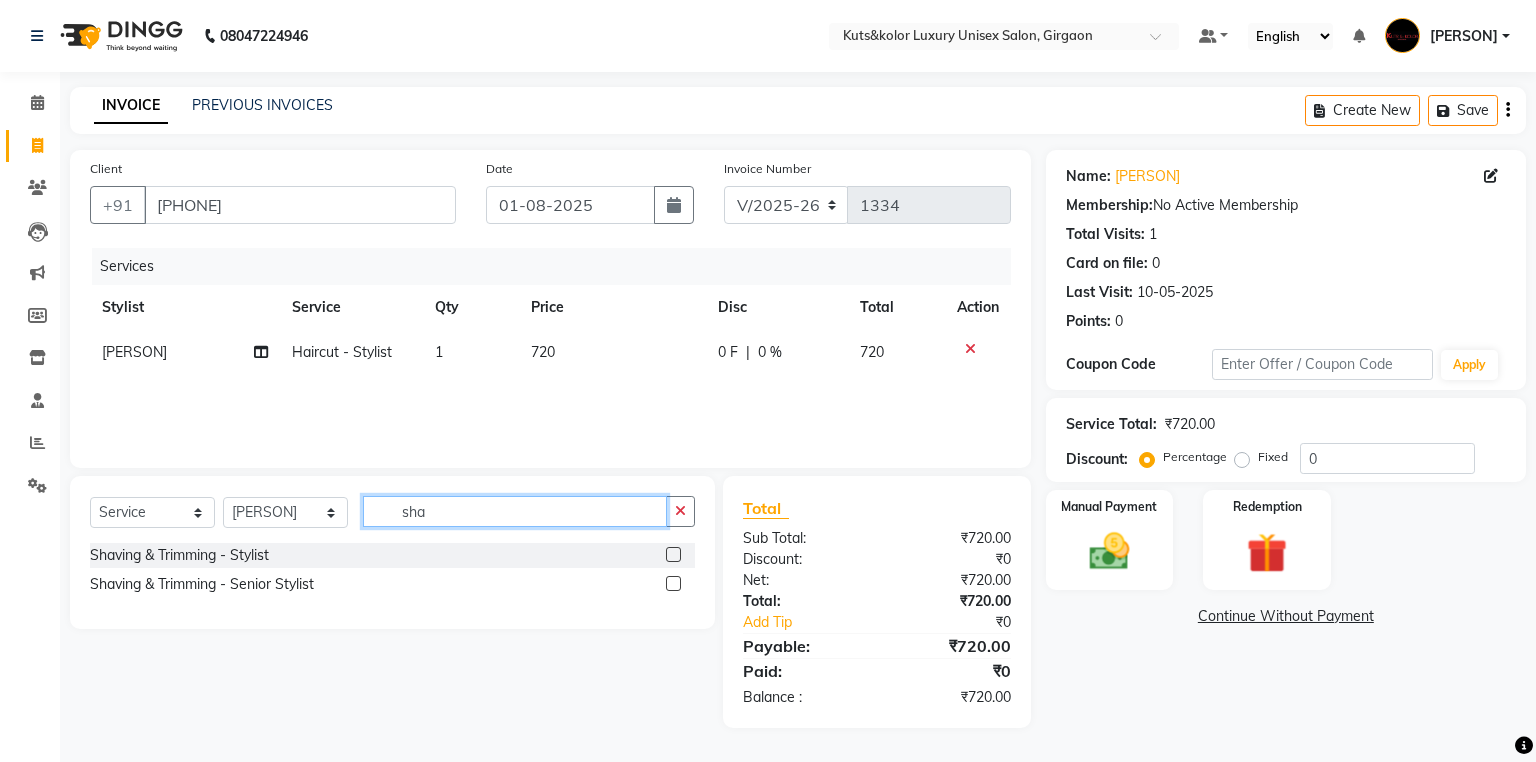 type on "sha" 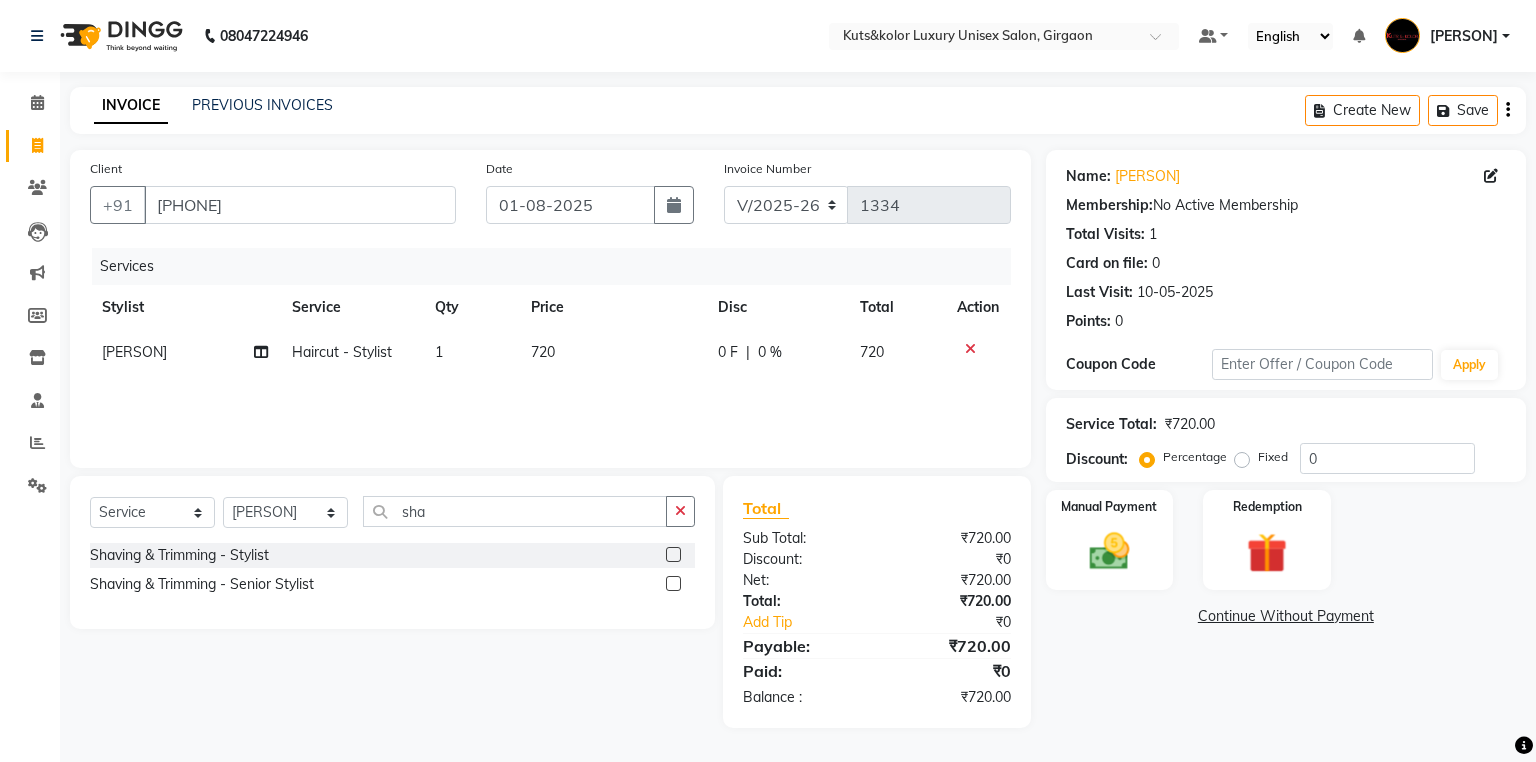 click 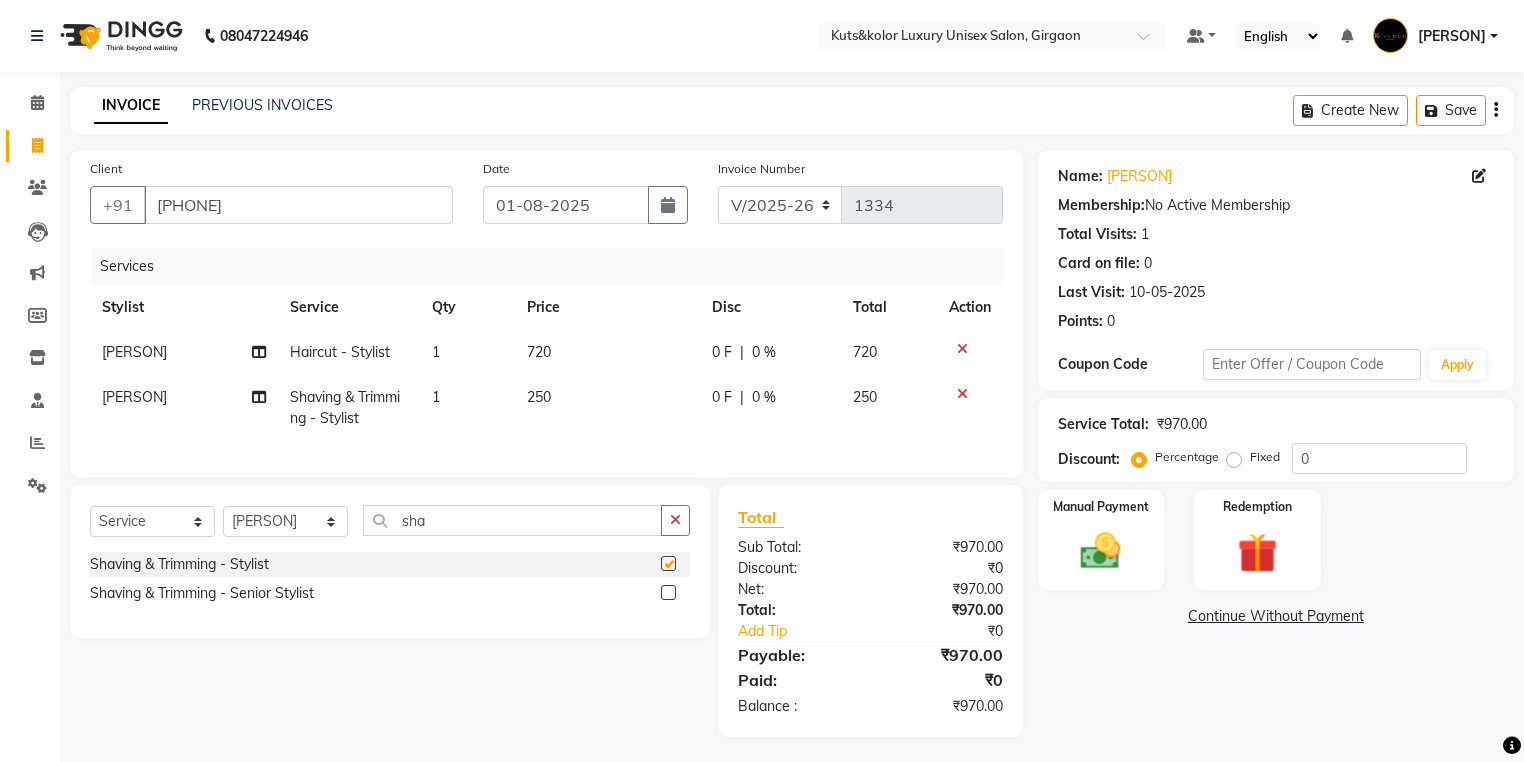 checkbox on "false" 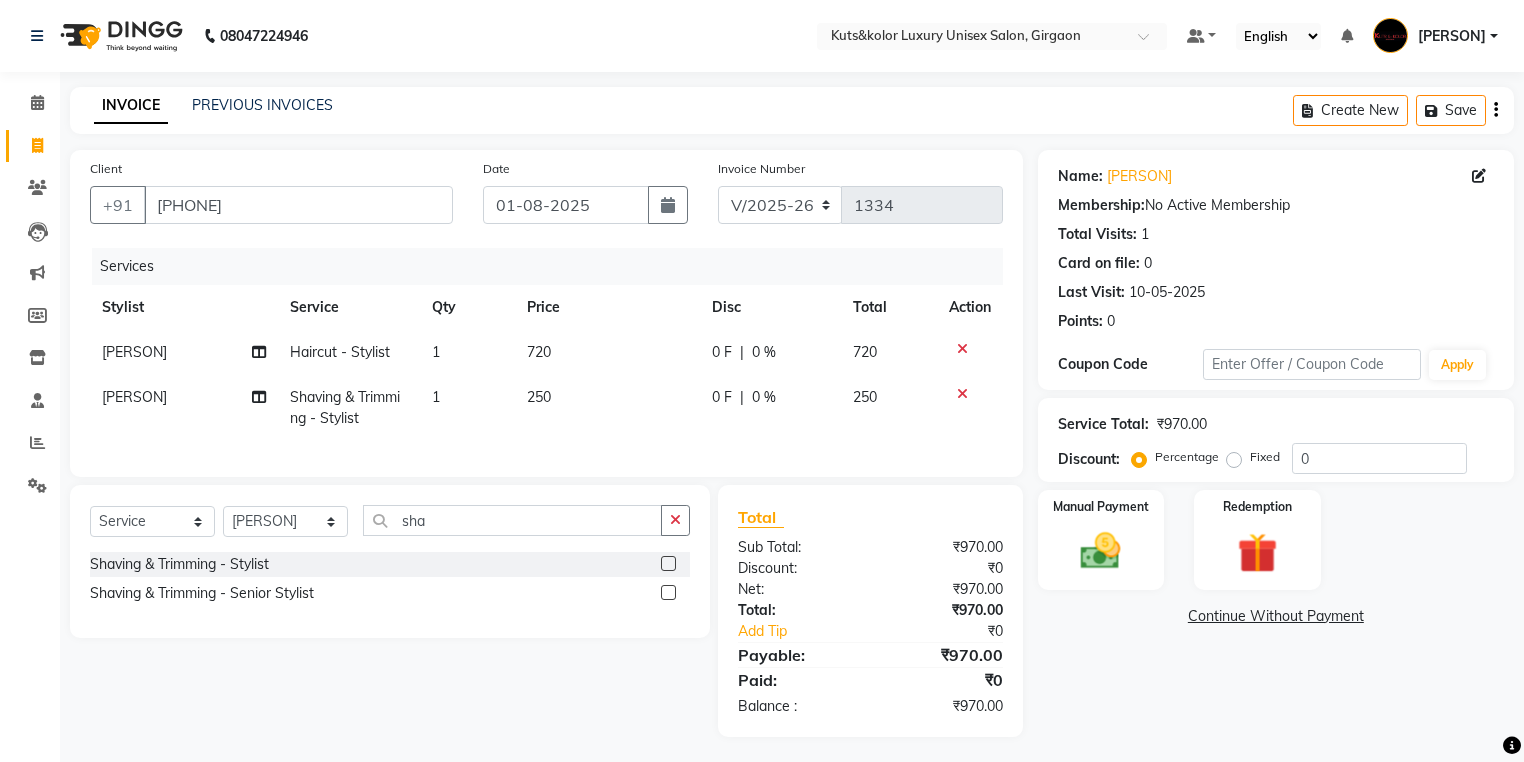 click on "0 F" 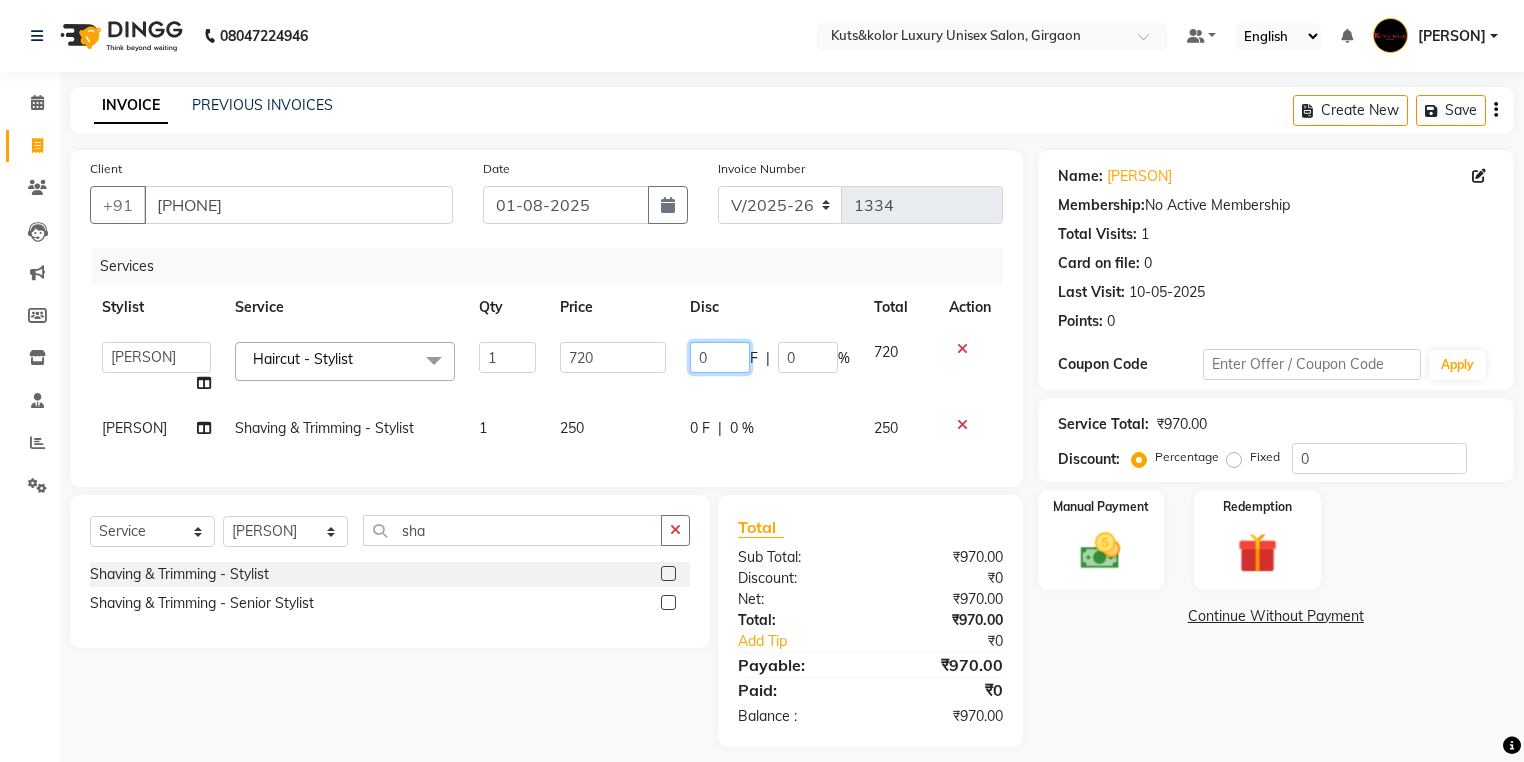 click on "0" 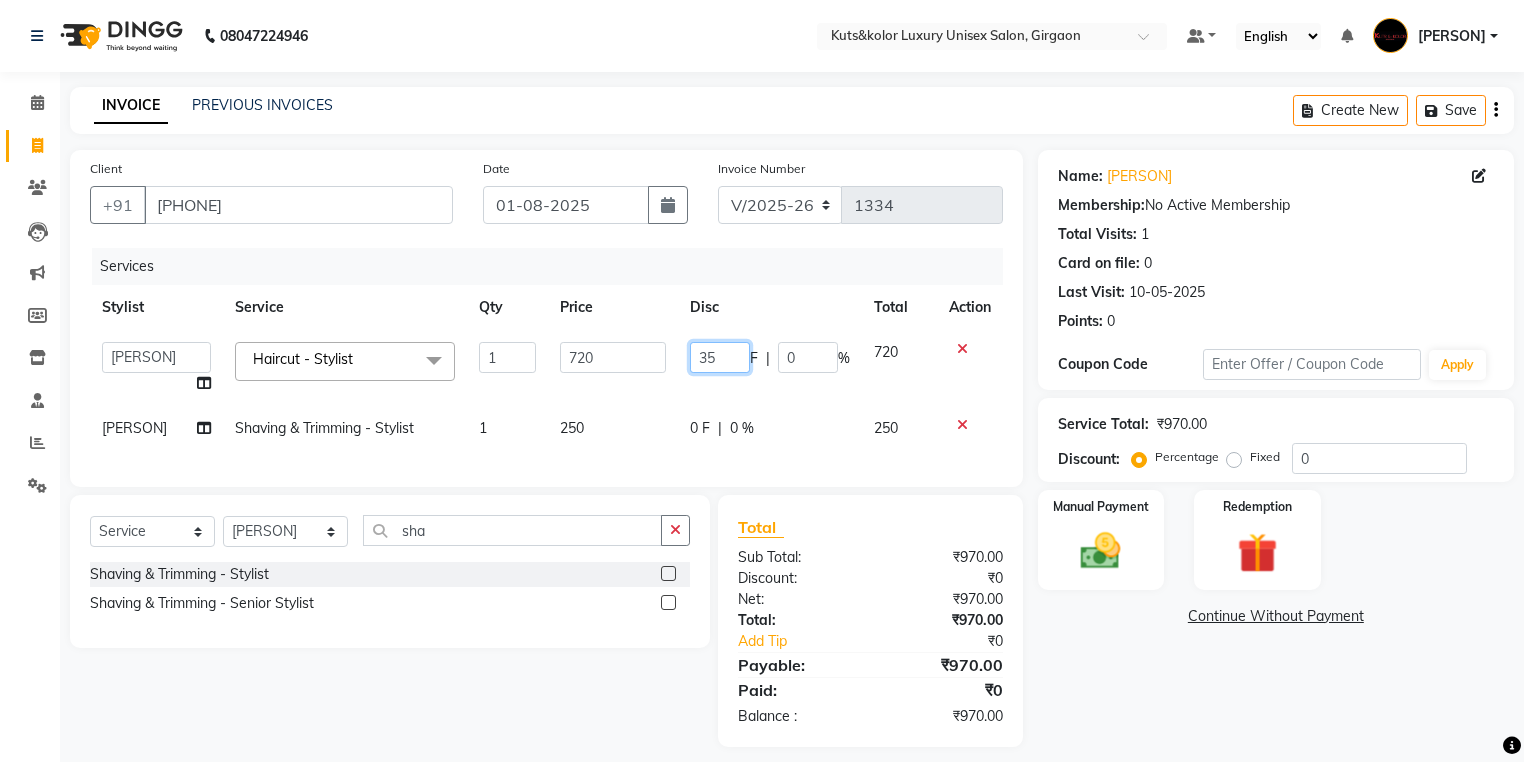 type on "350" 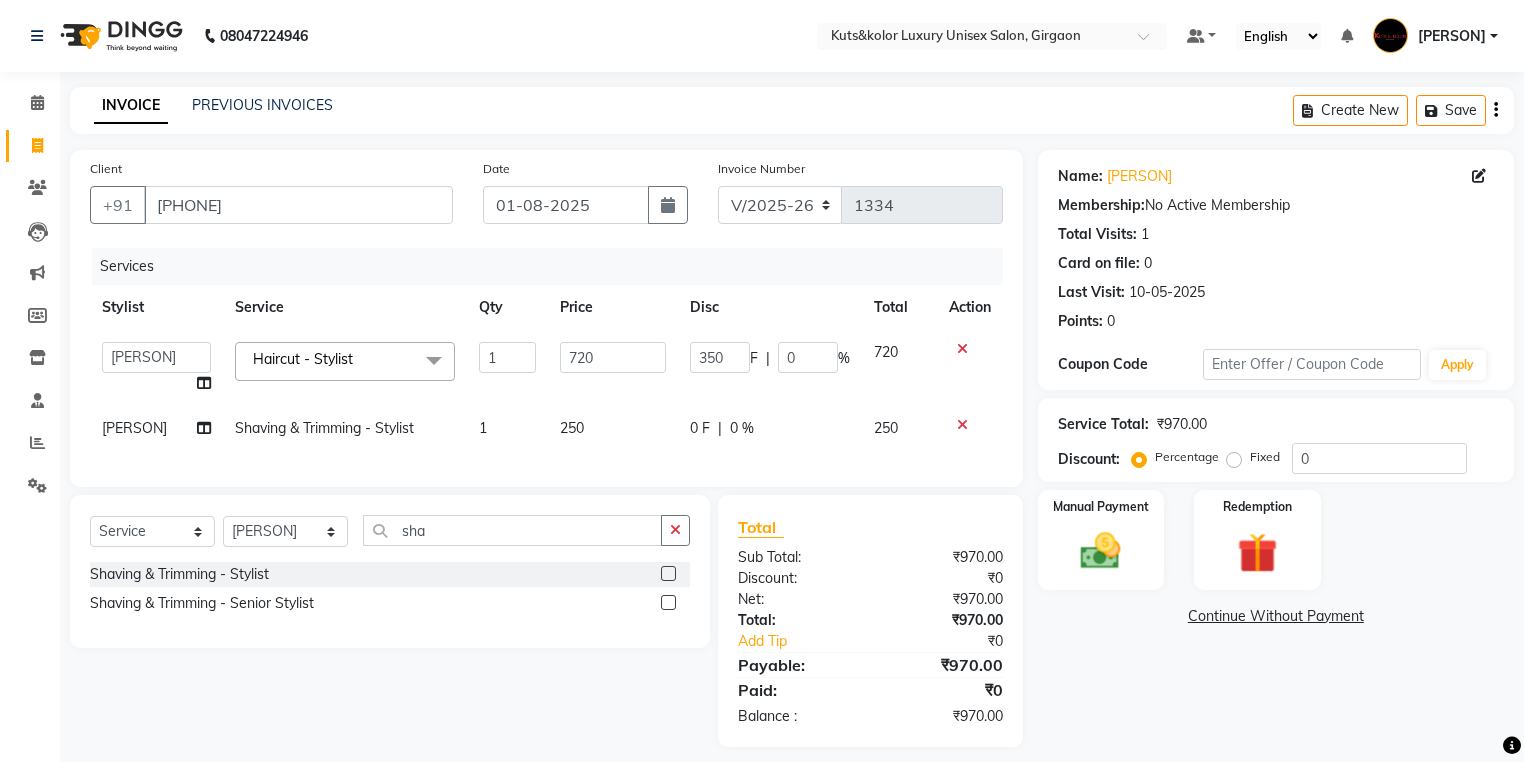 click on "0 F | 0 %" 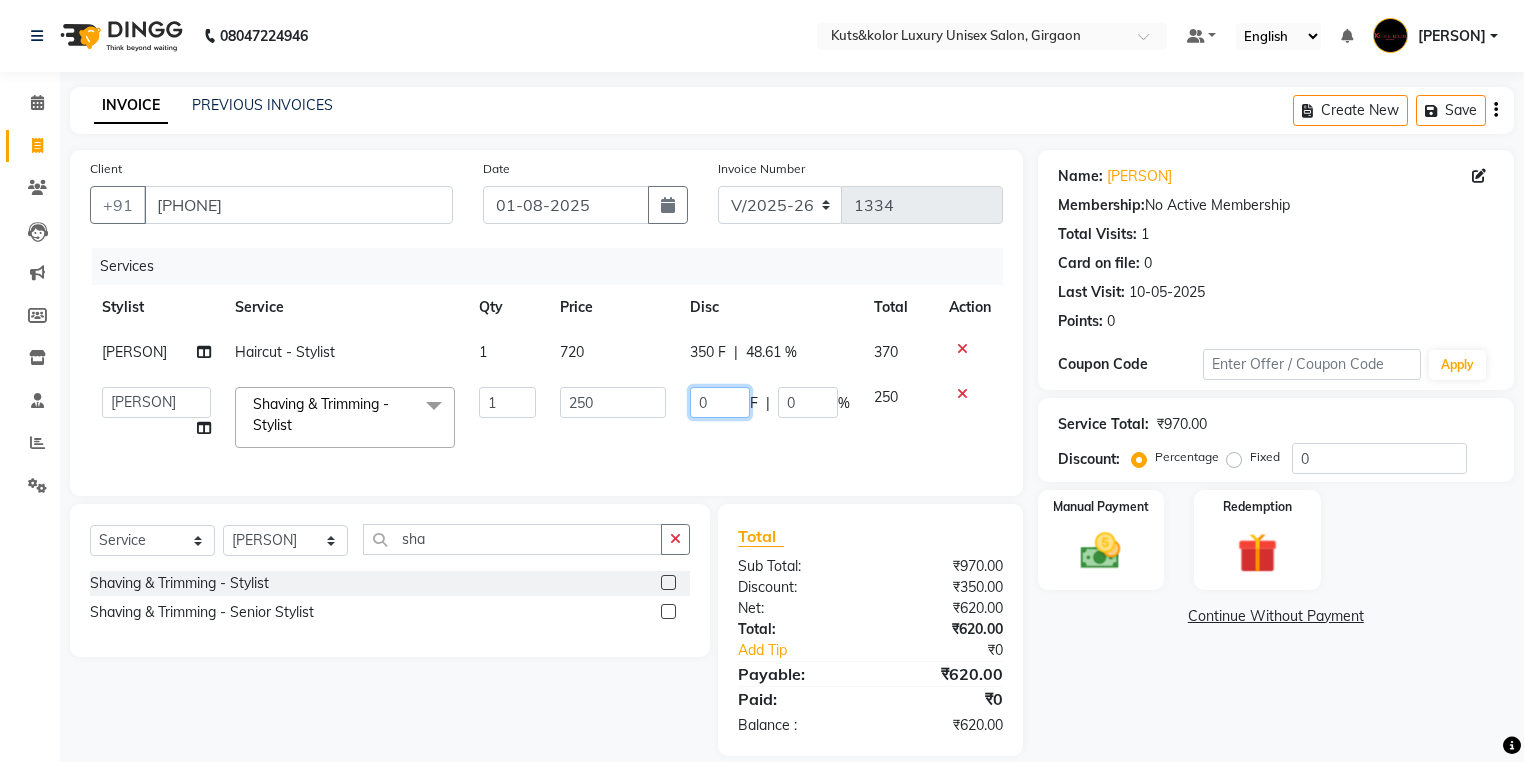 click on "0" 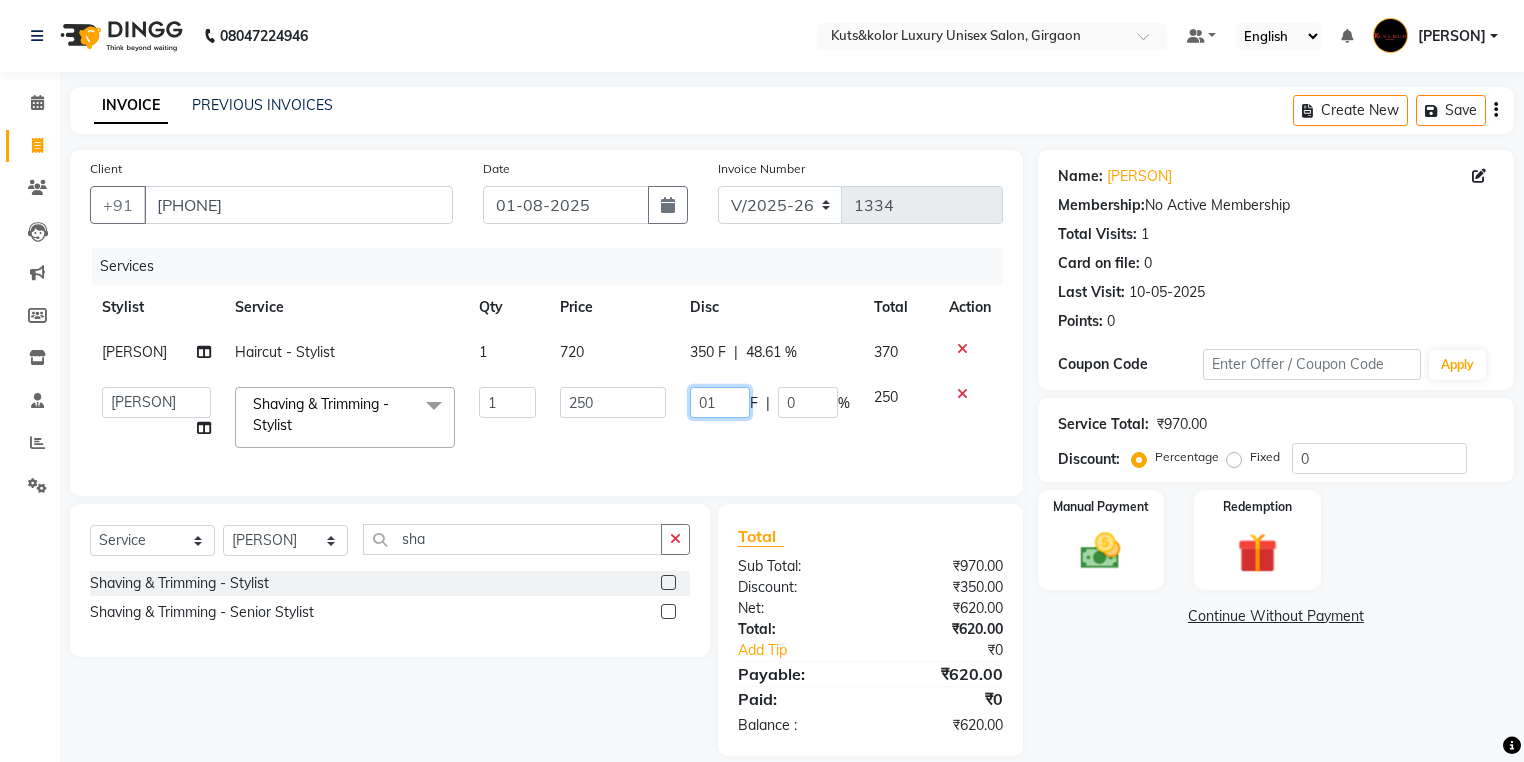 type on "0" 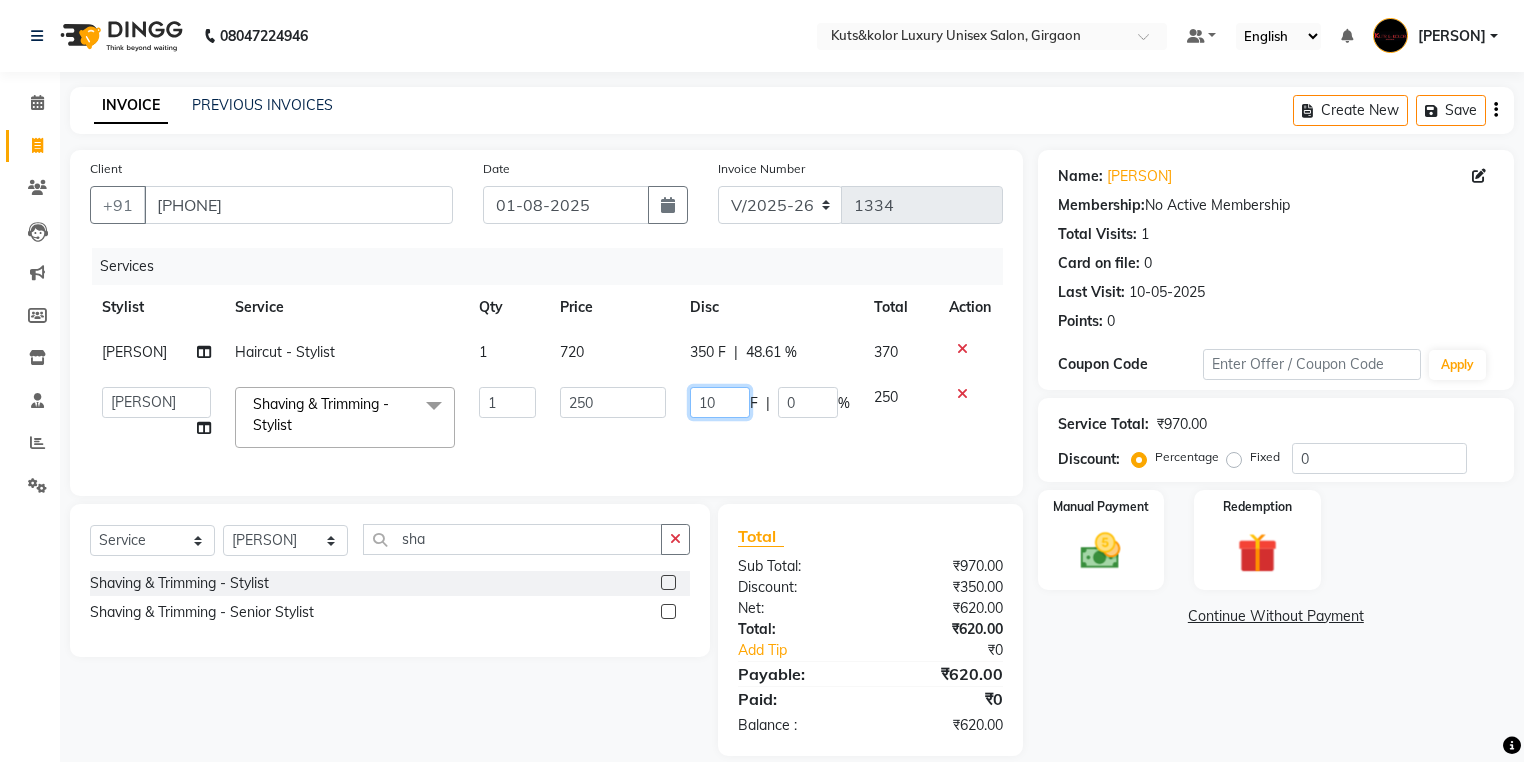 type on "100" 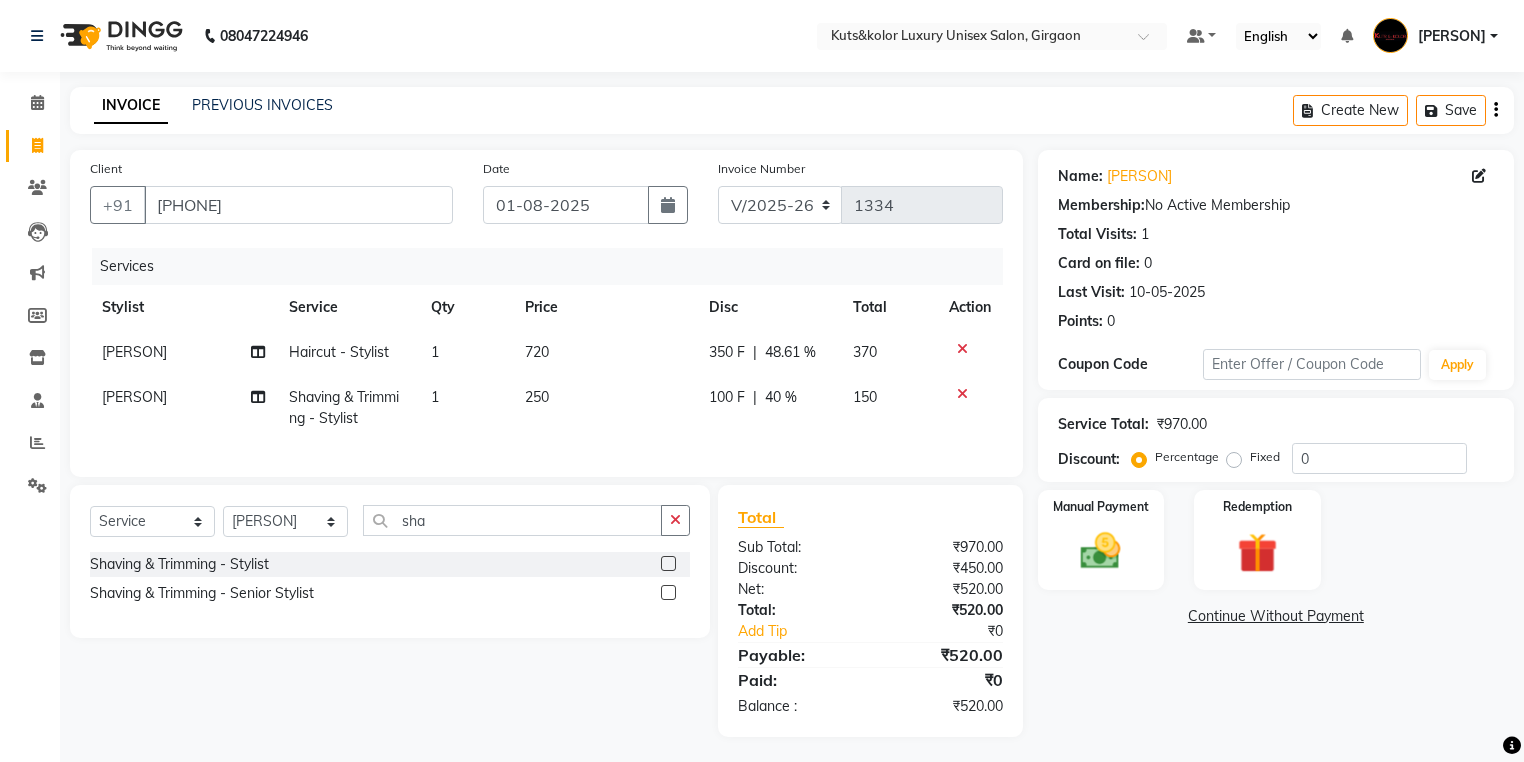 click on "Client +[COUNTRY_CODE] [PHONE] Date [DATE] Invoice Number V/2025 V/2025-26 1334 Services Stylist Service Qty Price Disc Total Action [PERSON] Haircut - Stylist 1 720 350 F | 48.61 % 370 [PERSON] Shaving & Trimming - Stylist 1 250 100 F | 40 % 150" 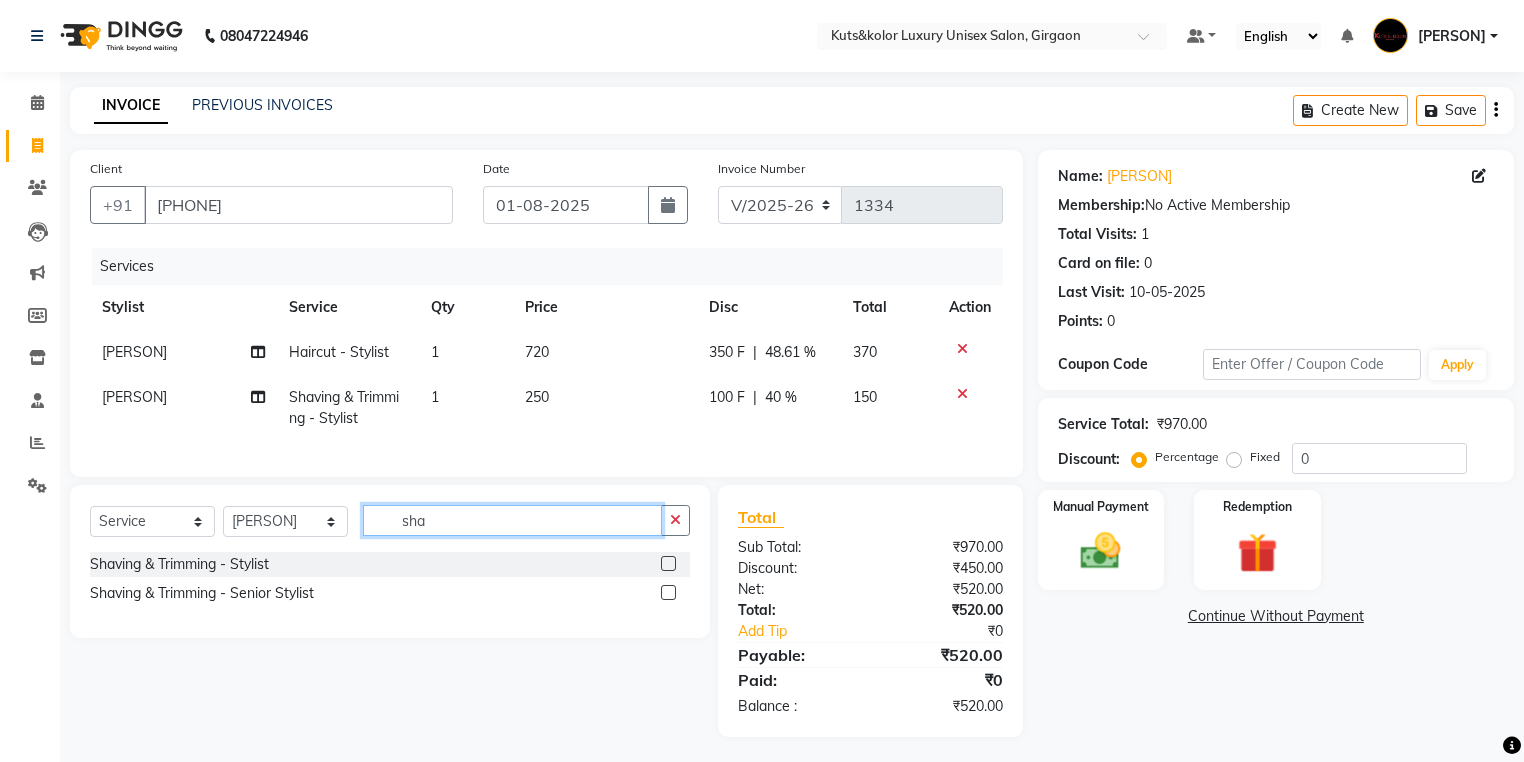 click on "sha" 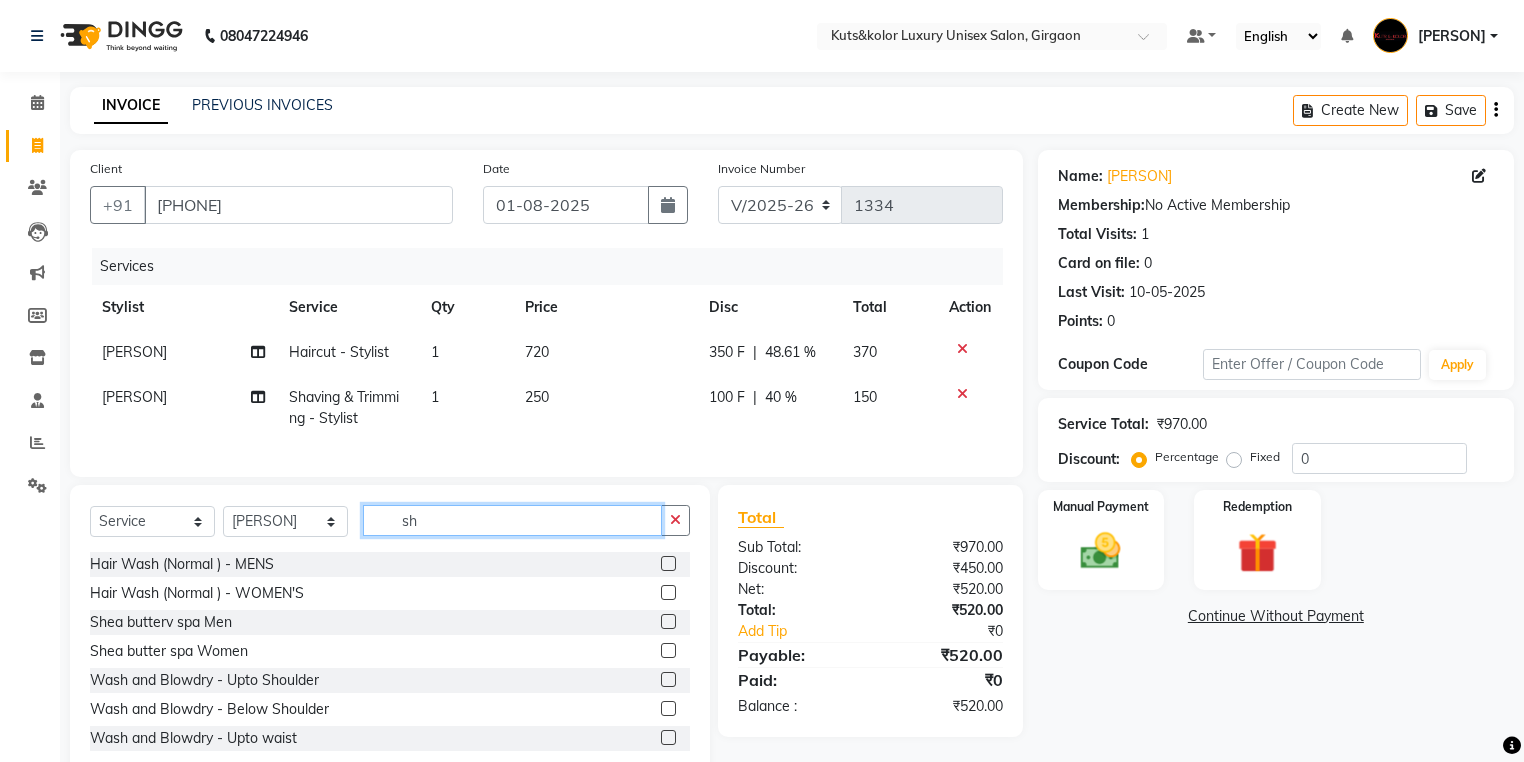 type on "s" 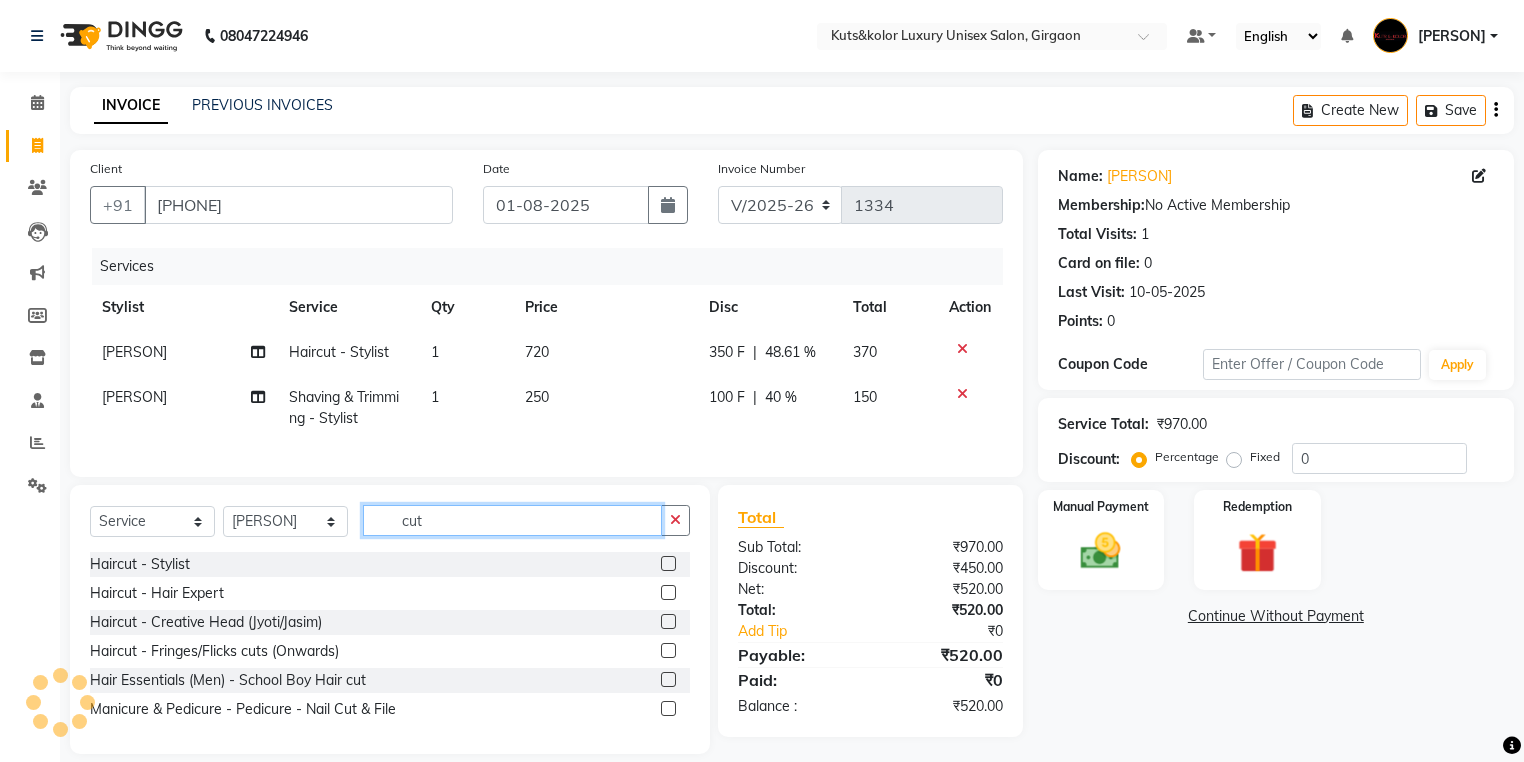 type on "cut" 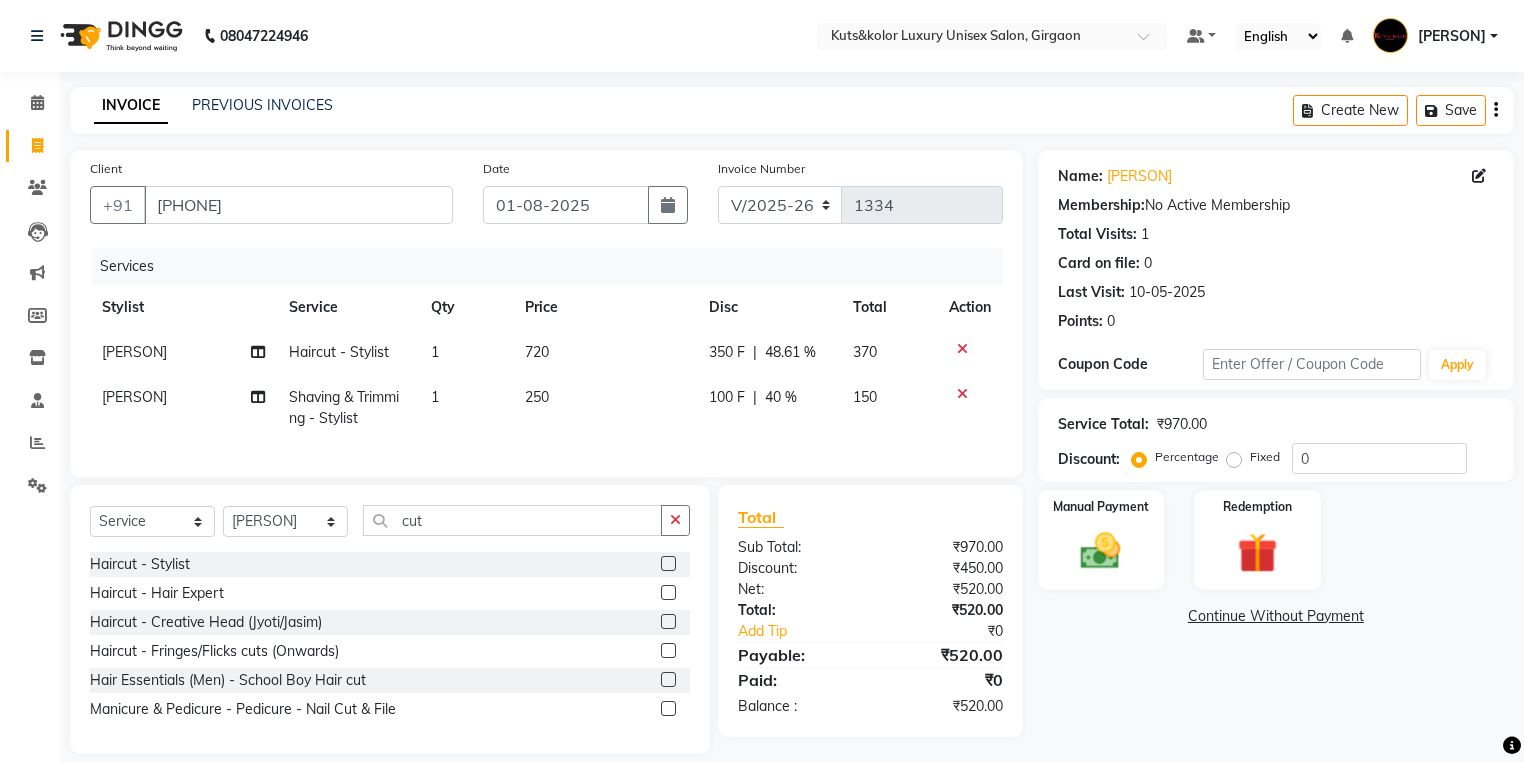 click 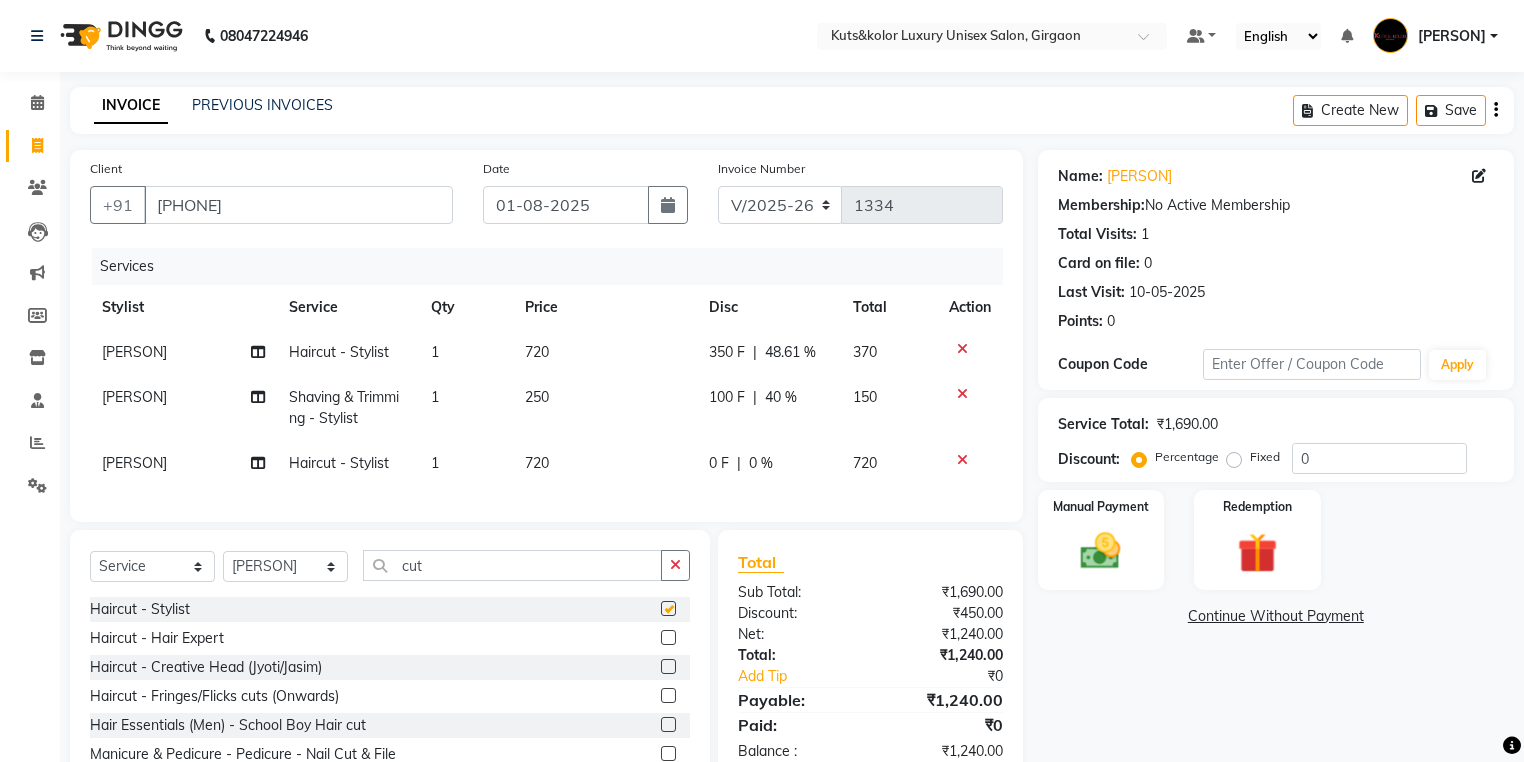 checkbox on "false" 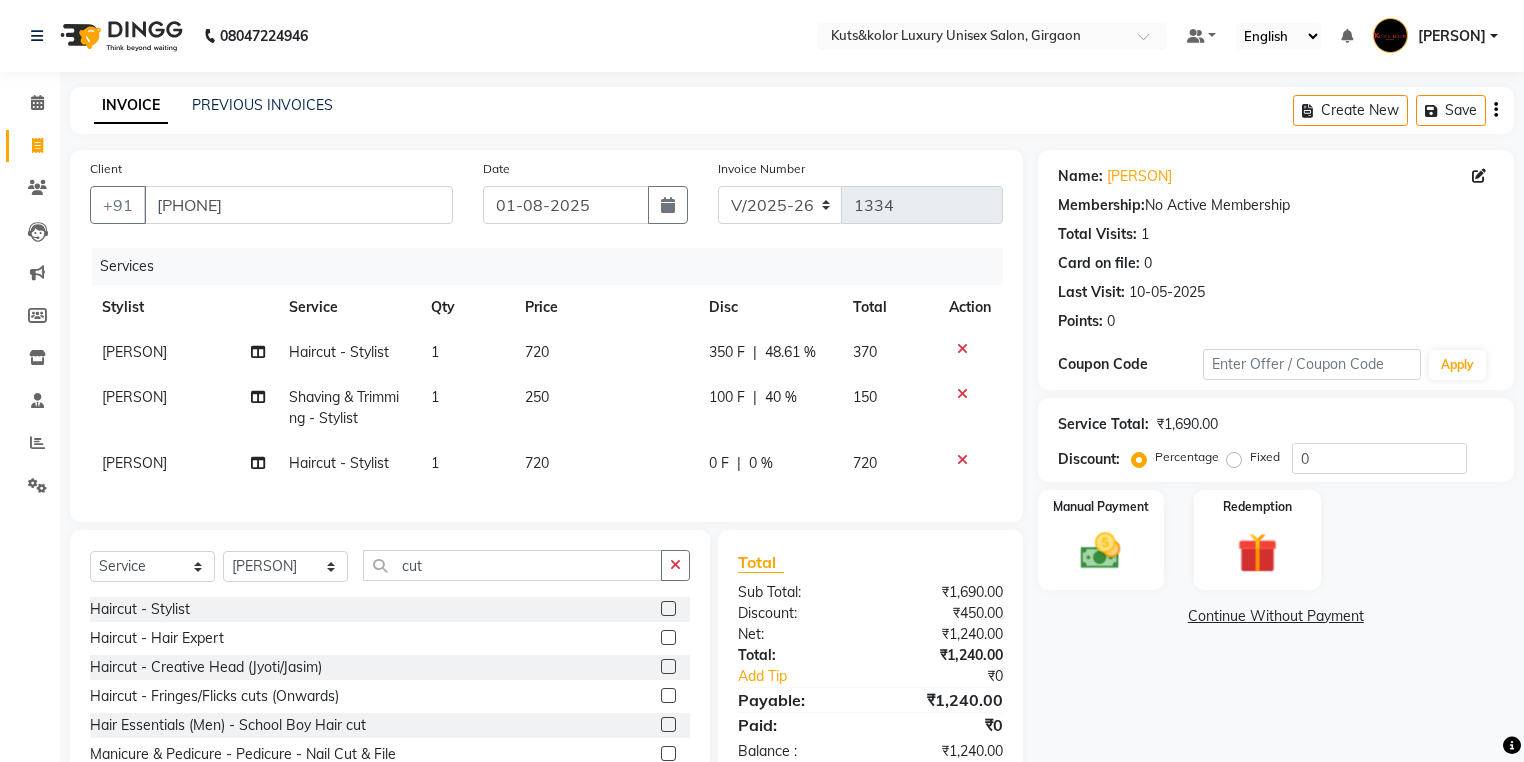 click 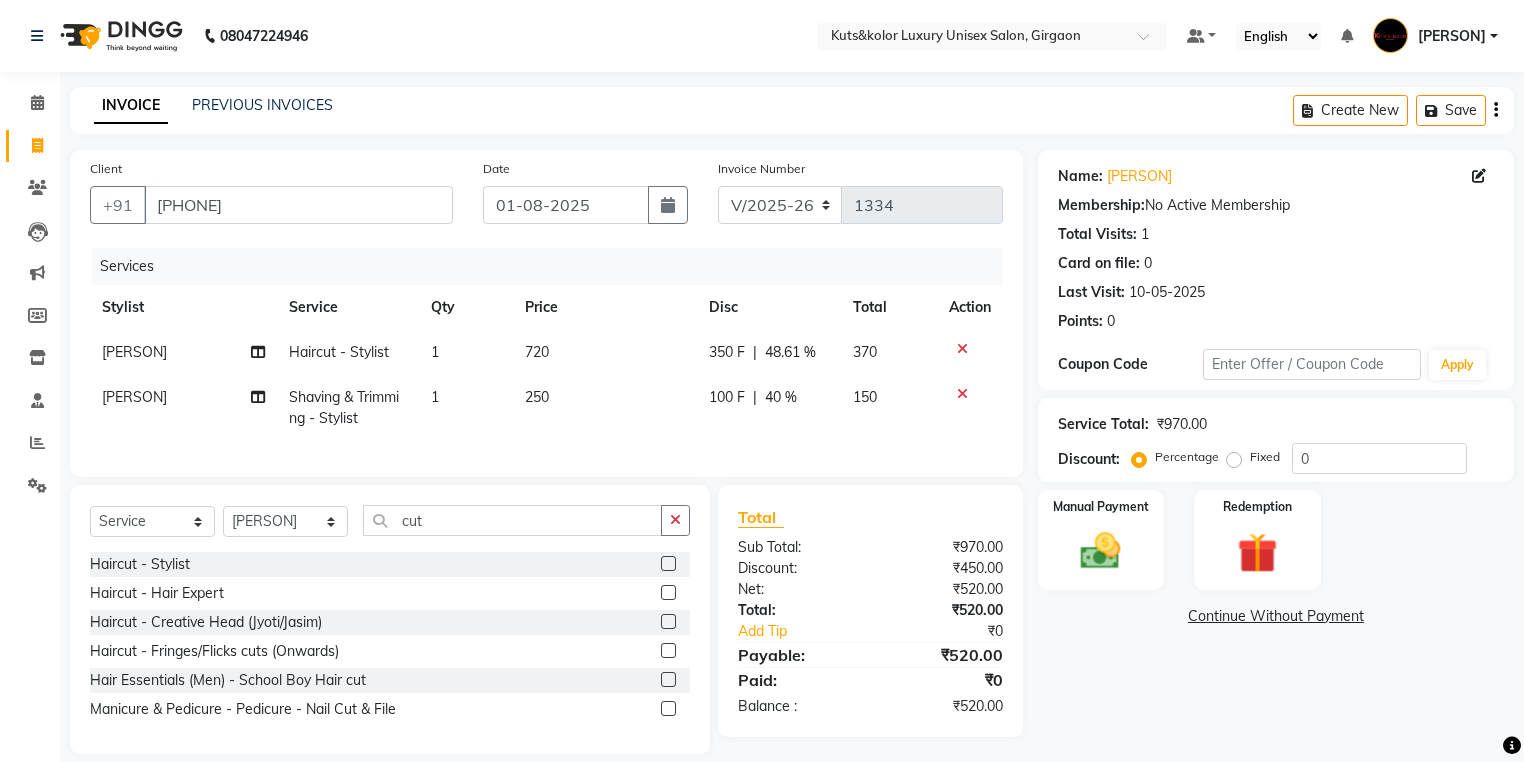 click on "350 F" 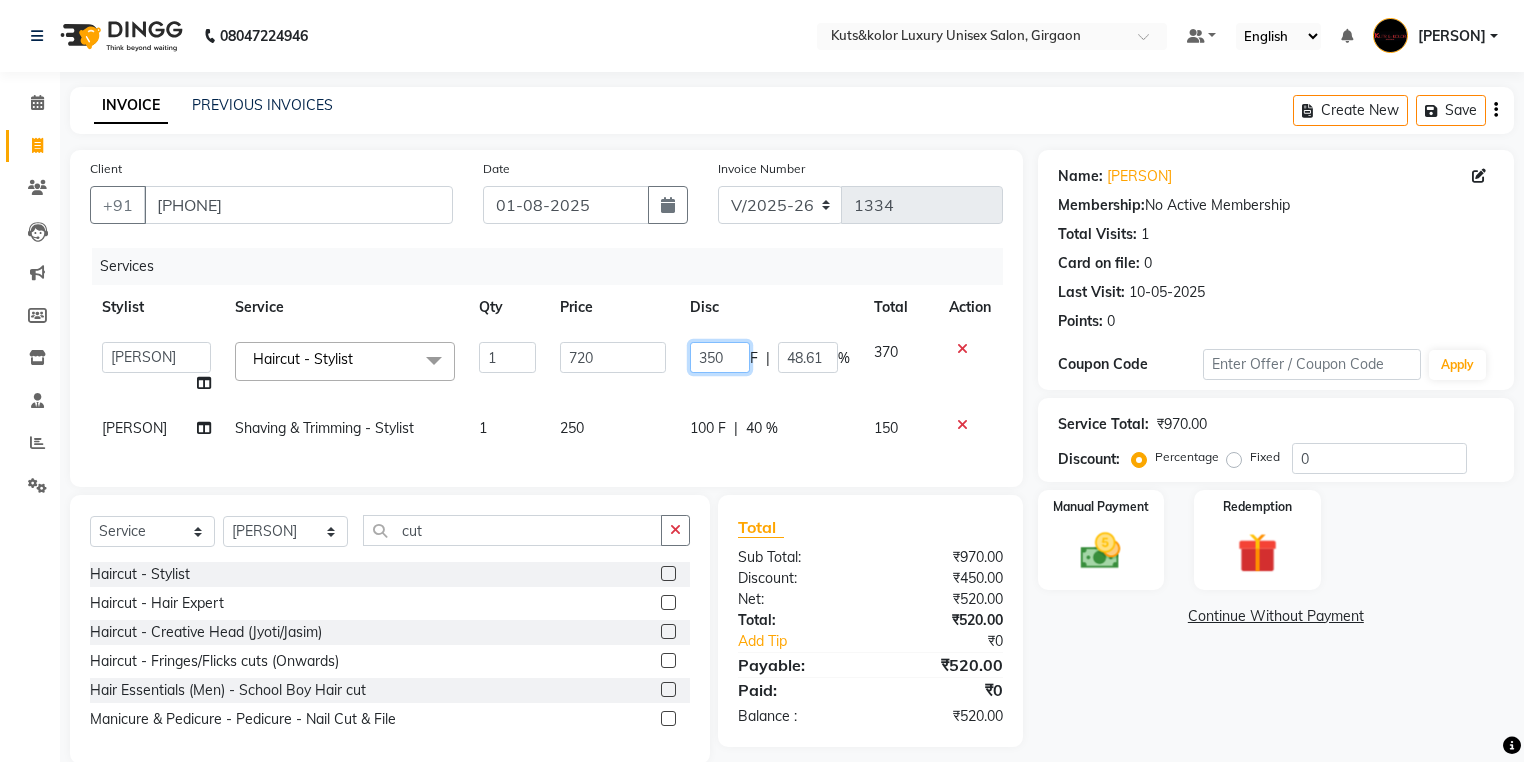 click on "350" 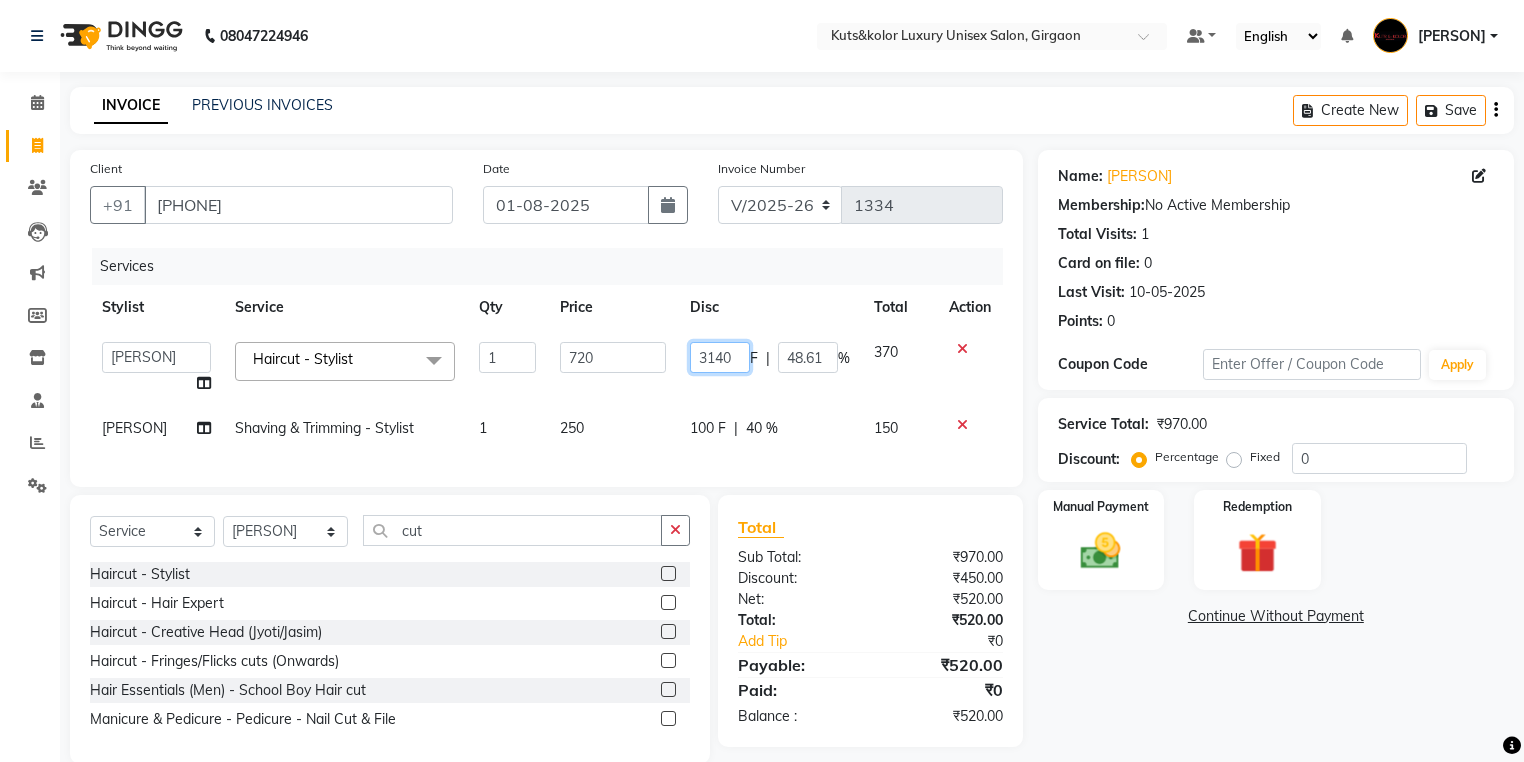 type on "310" 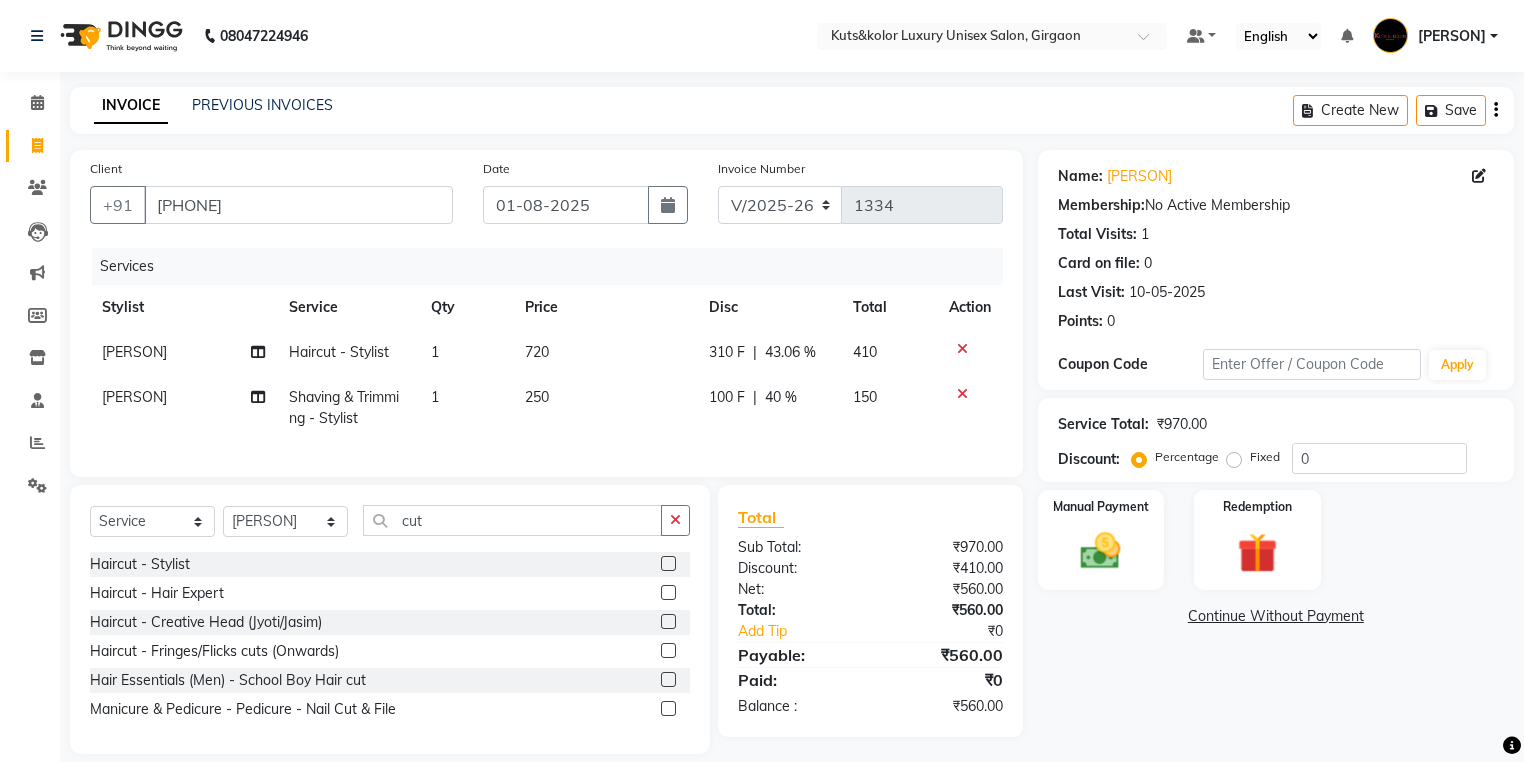 click on "Services Stylist Service Qty Price Disc Total Action [PERSON] Haircut - Stylist 1 720 310 F | 43.06 % 410 [PERSON] Shaving & Trimming - Stylist 1 250 100 F | 40 % 150" 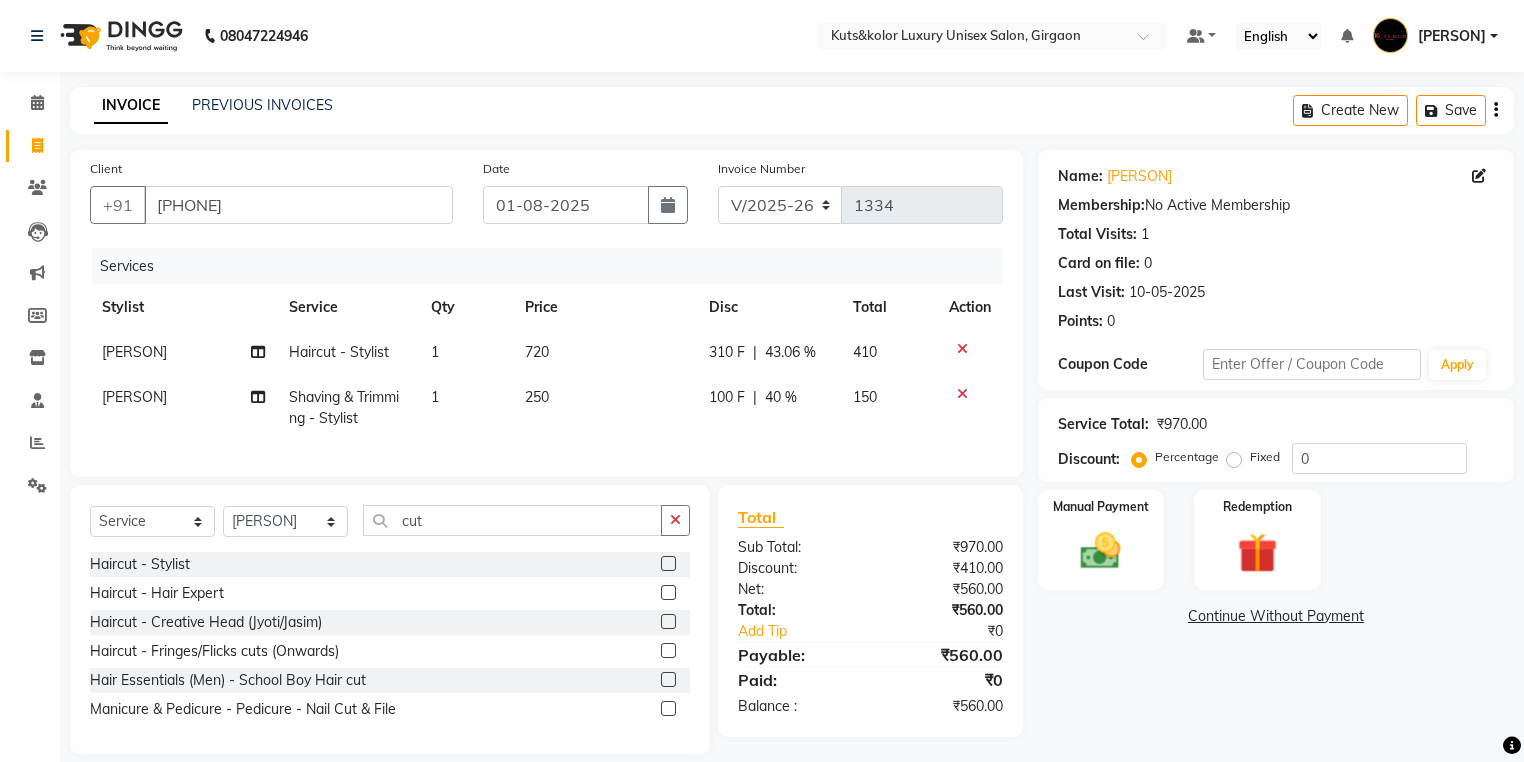 click on "310 F" 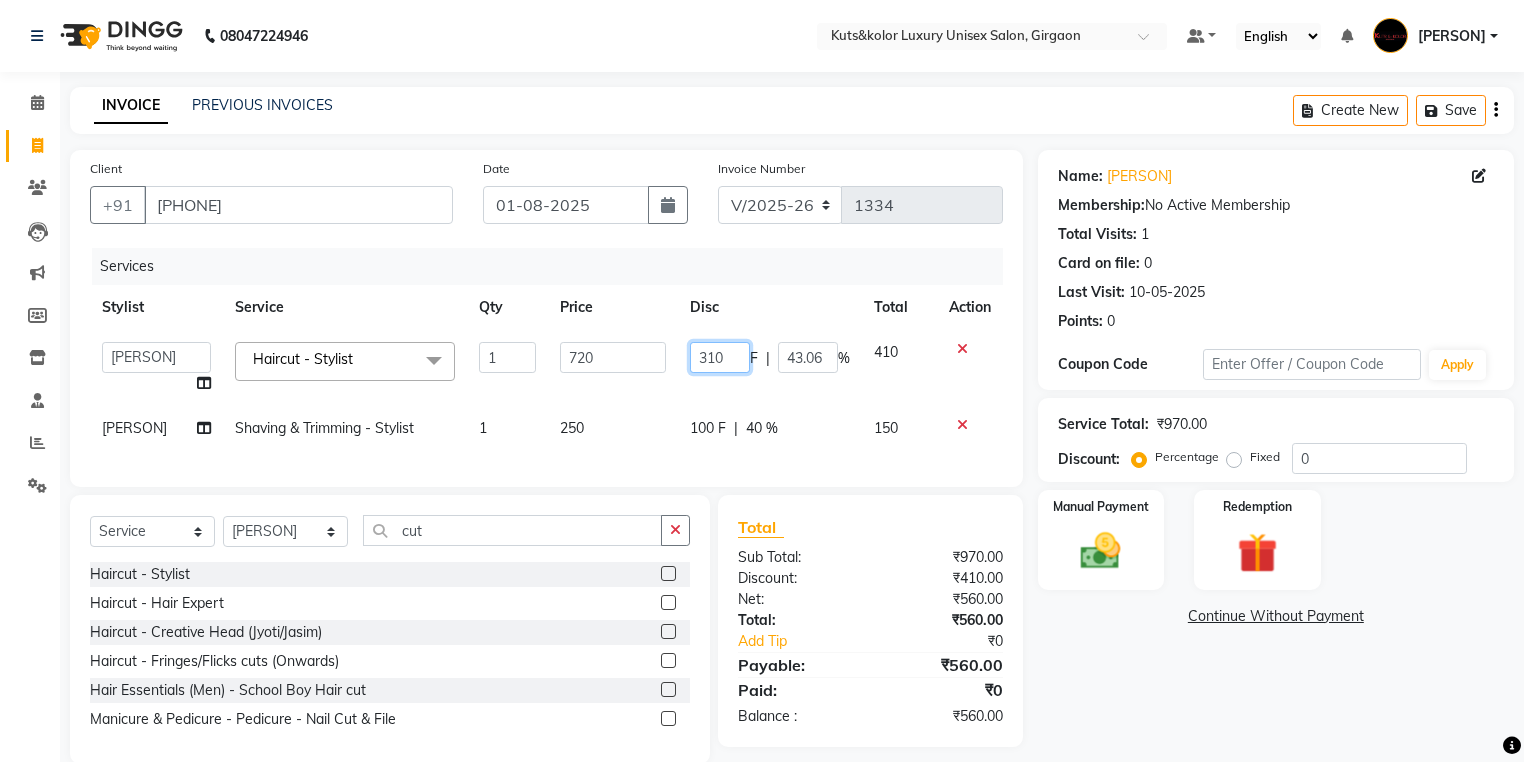 click on "310" 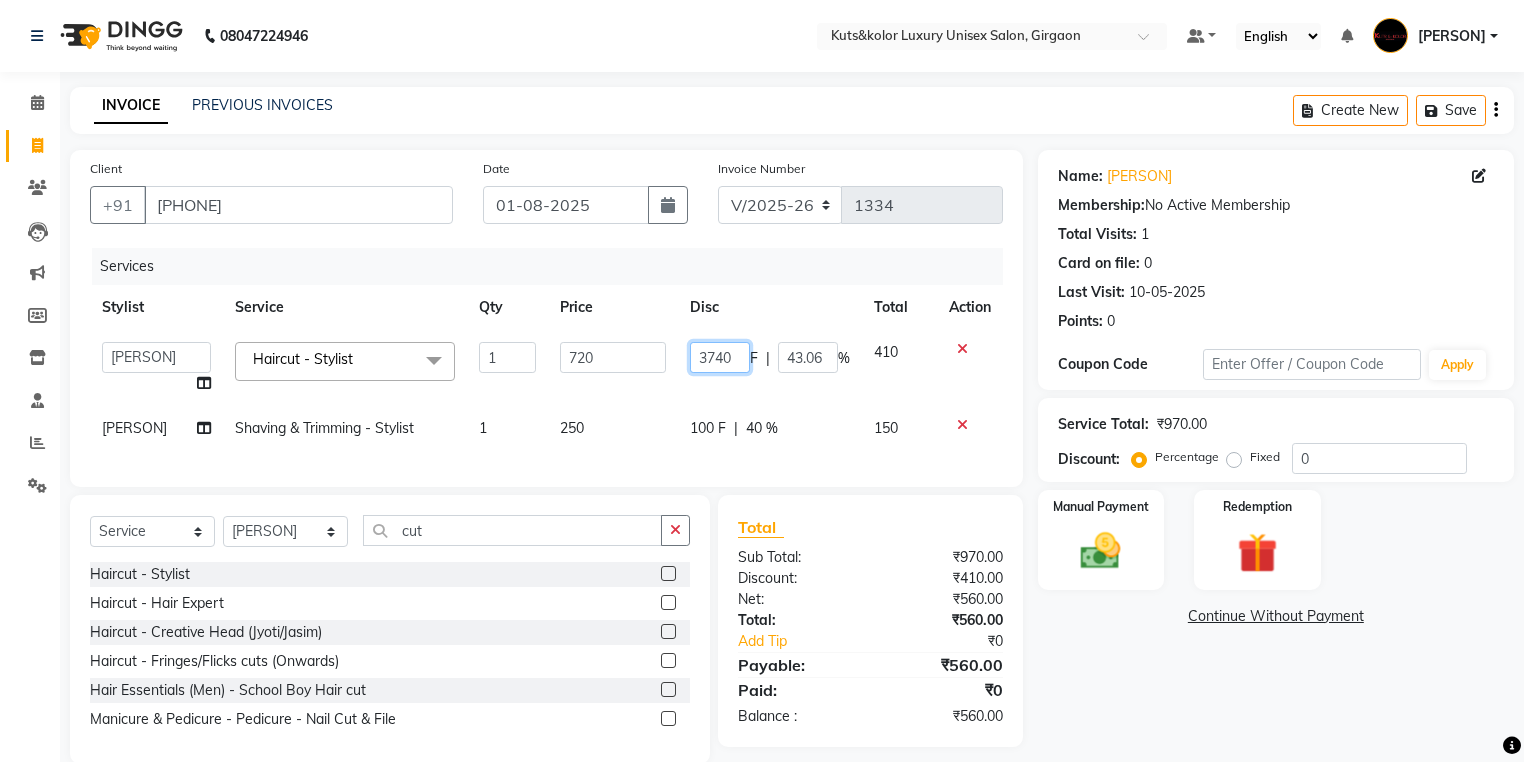 type on "370" 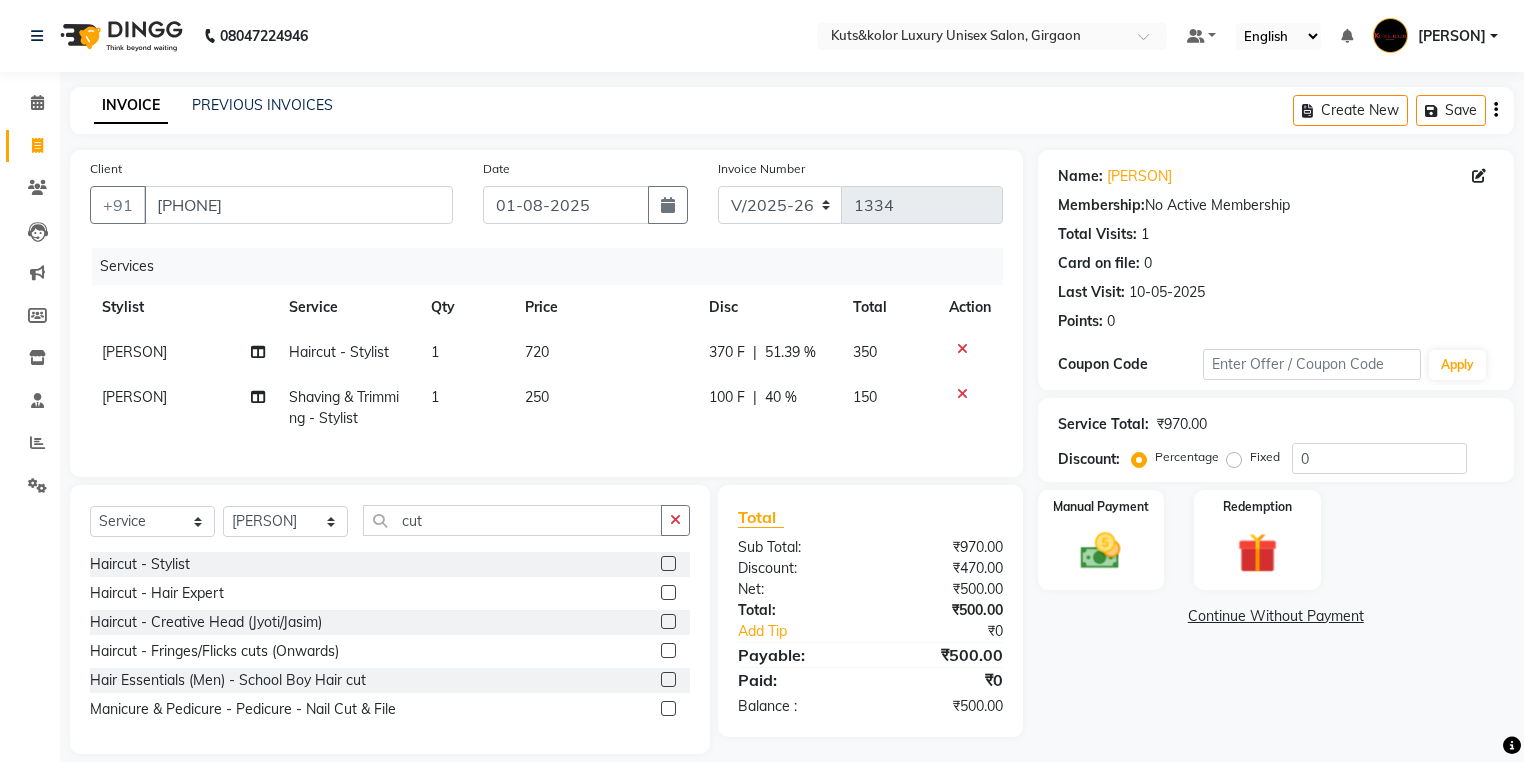 click on "Services Stylist Service Qty Price Disc Total Action [PERSON] Haircut - Stylist 1 720 370 F | 51.39 % 350 [PERSON] Shaving & Trimming - Stylist 1 250 100 F | 40 % 150" 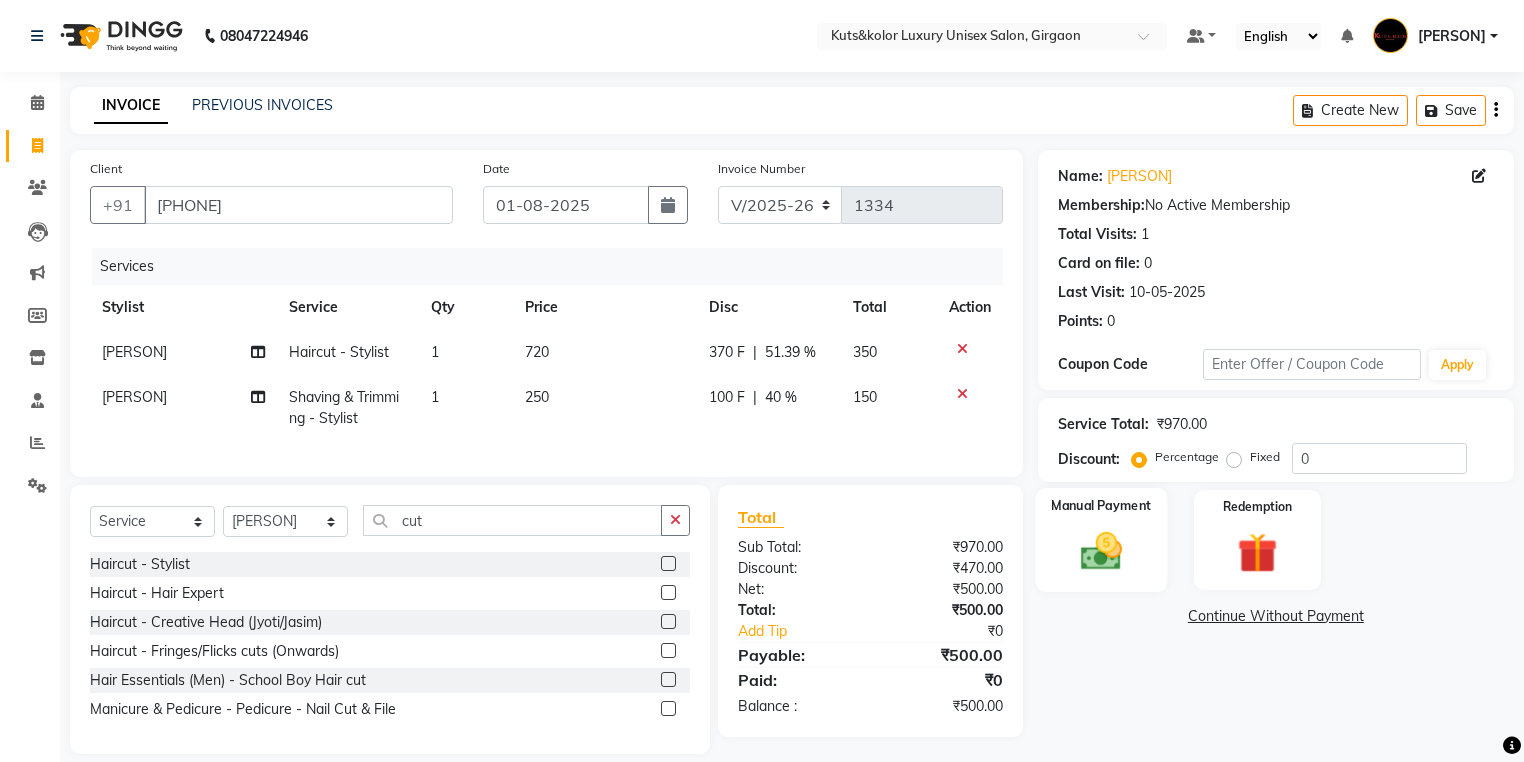 click 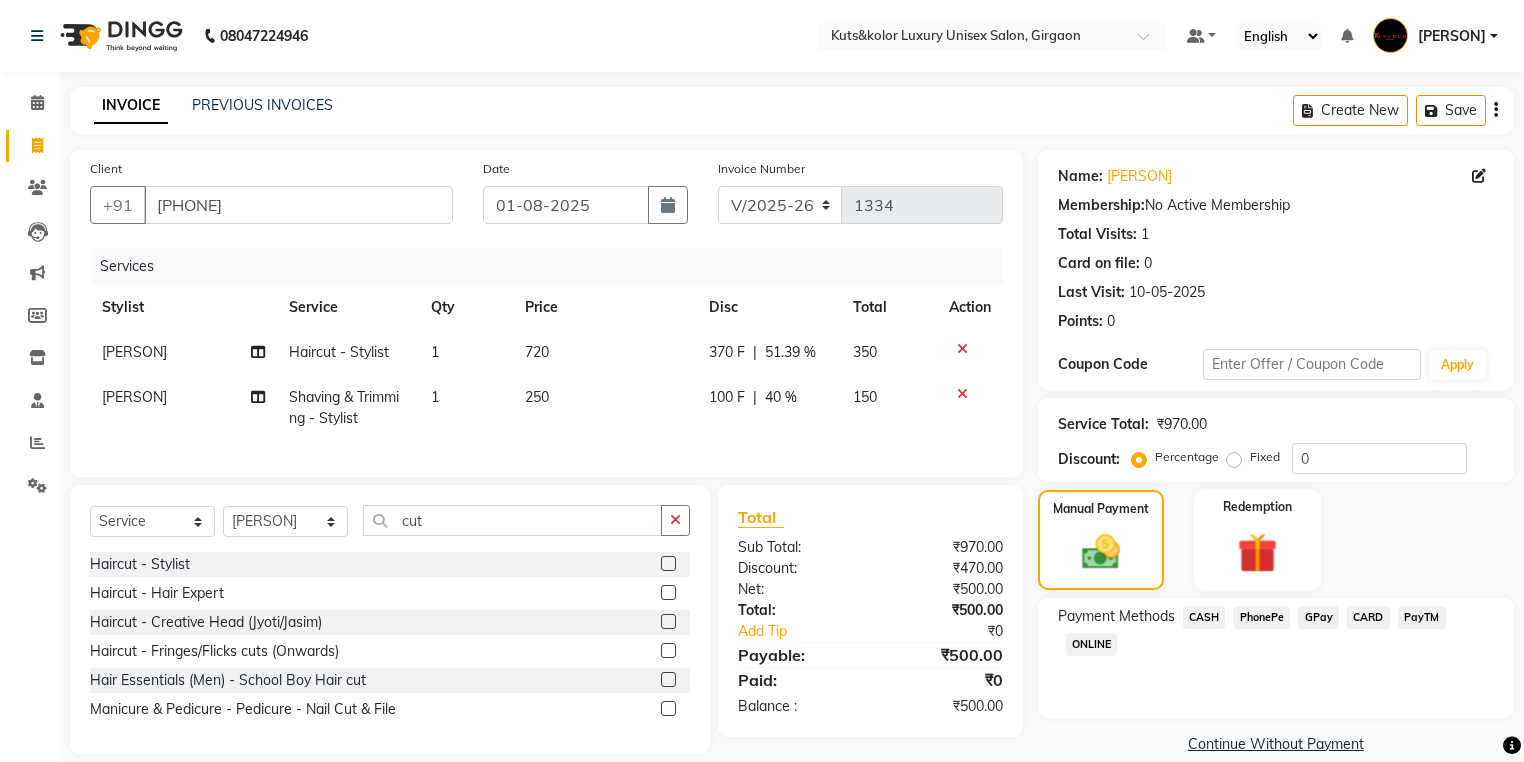 click on "CASH" 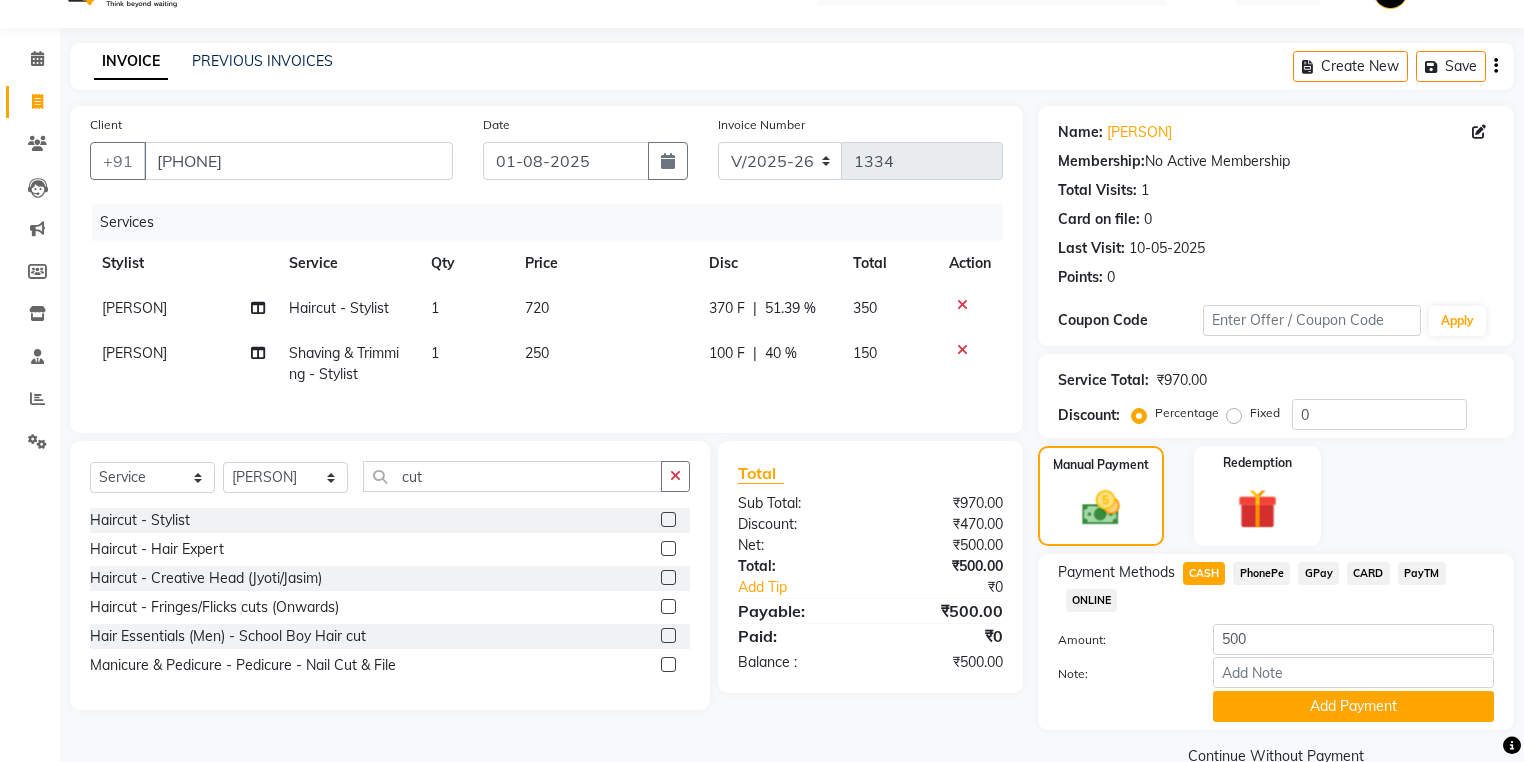 scroll, scrollTop: 84, scrollLeft: 0, axis: vertical 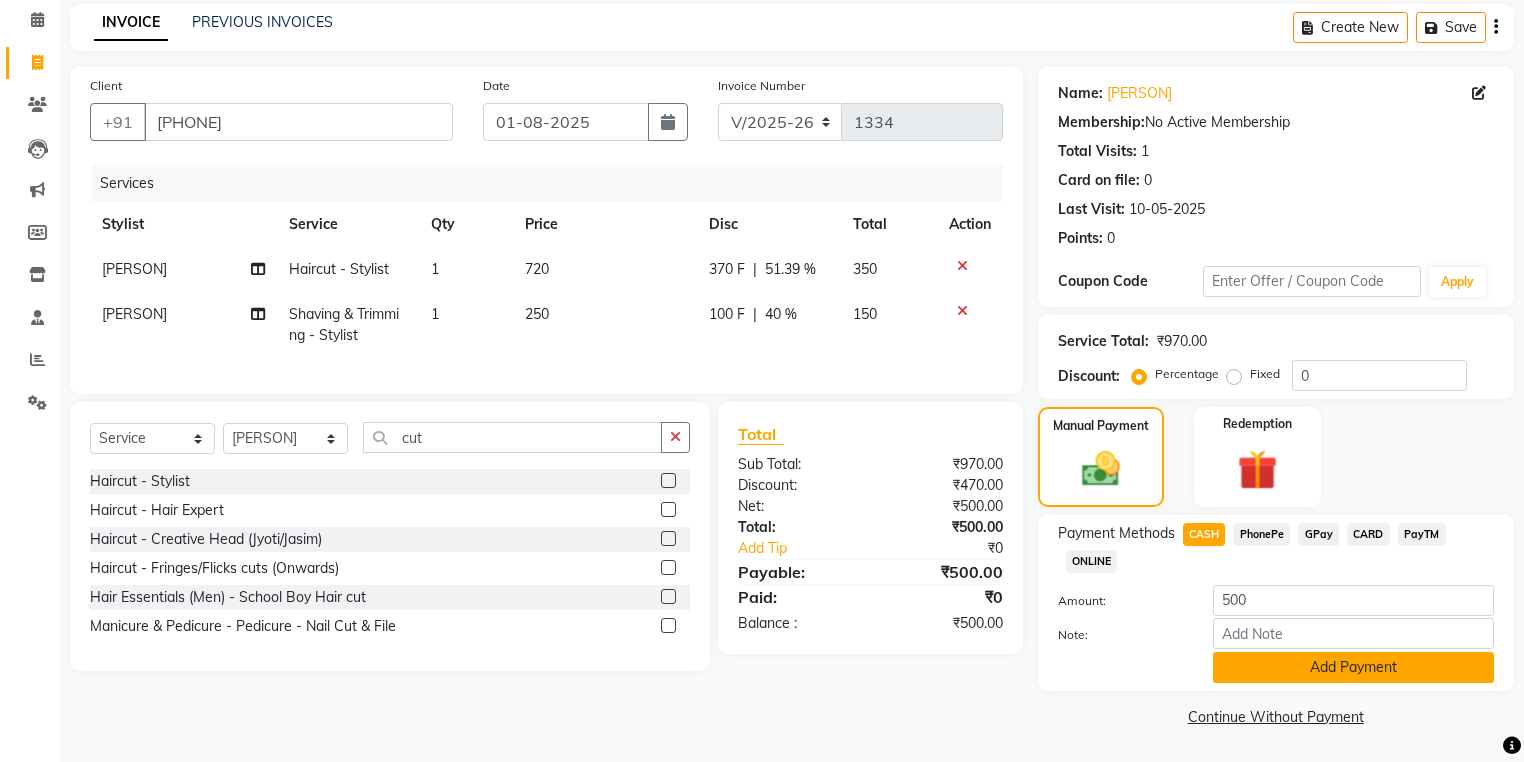 click on "Add Payment" 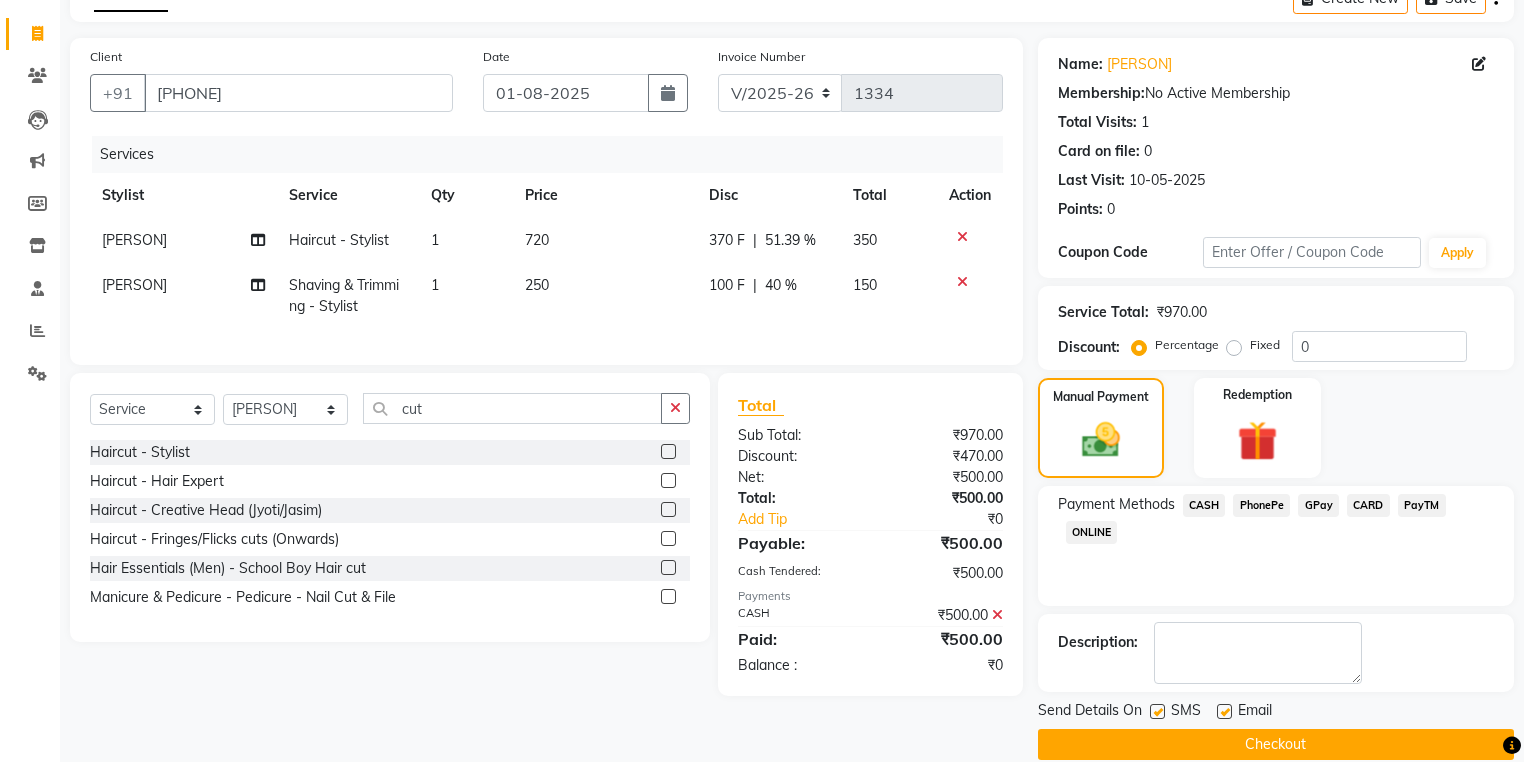 scroll, scrollTop: 138, scrollLeft: 0, axis: vertical 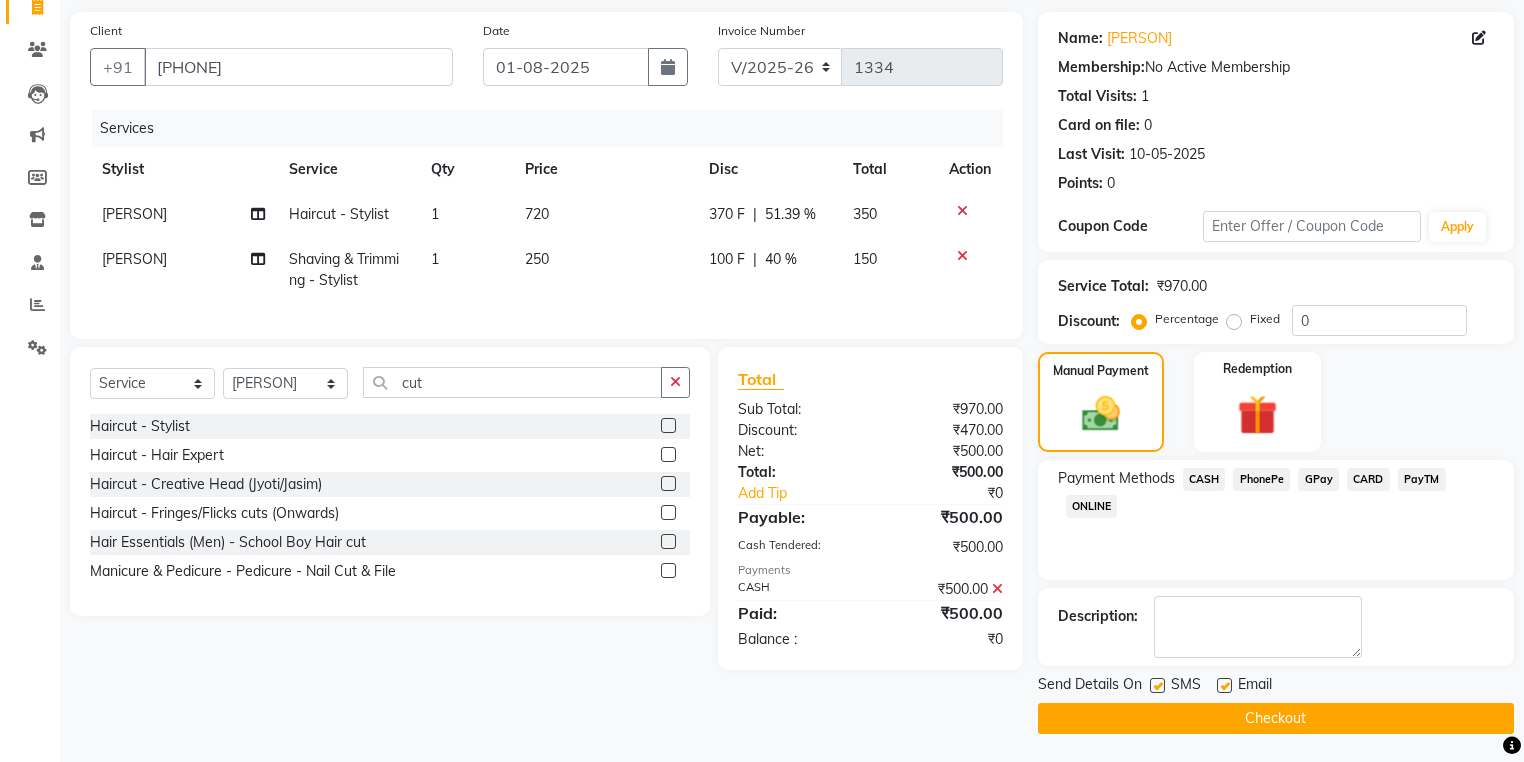 click 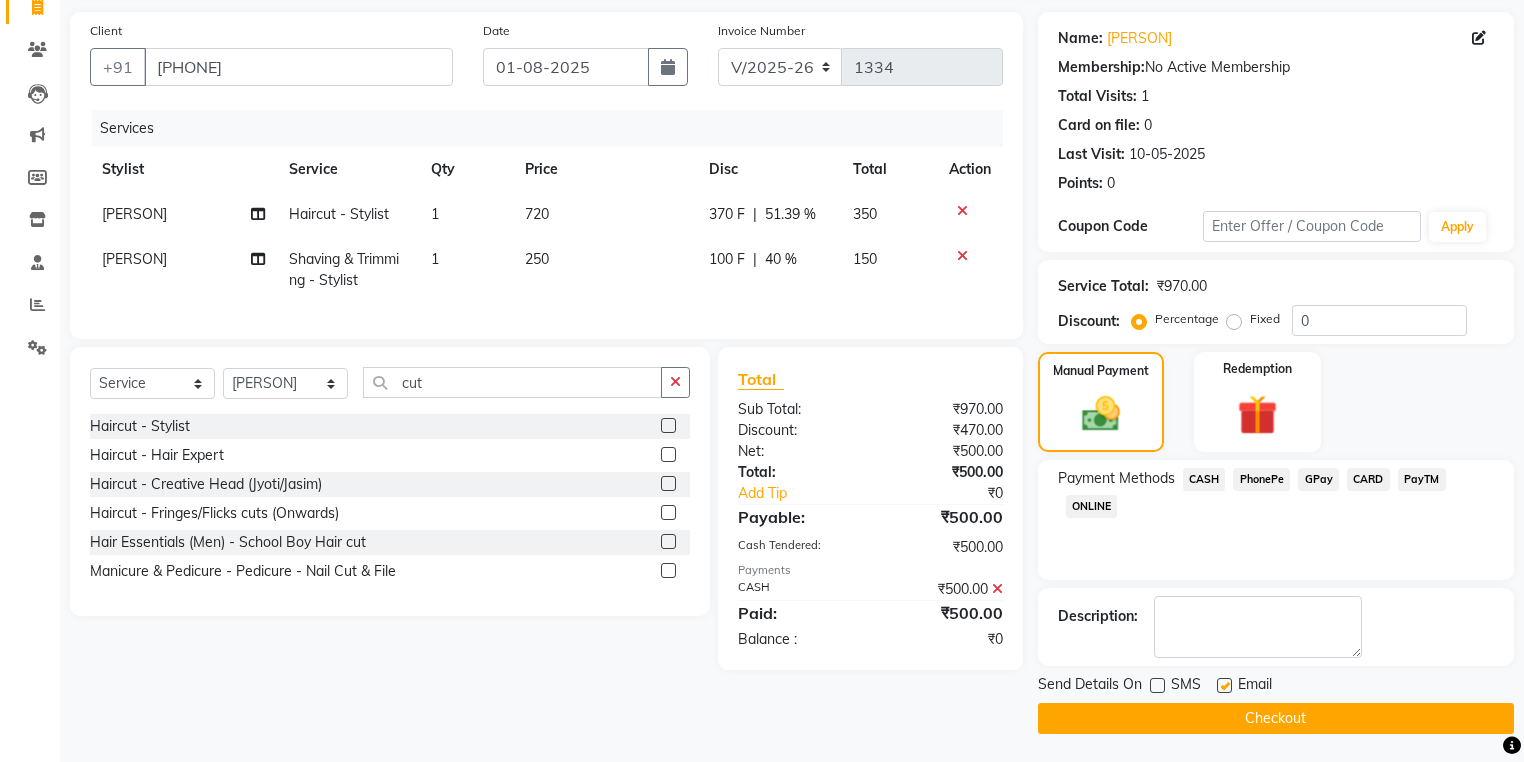 click on "Checkout" 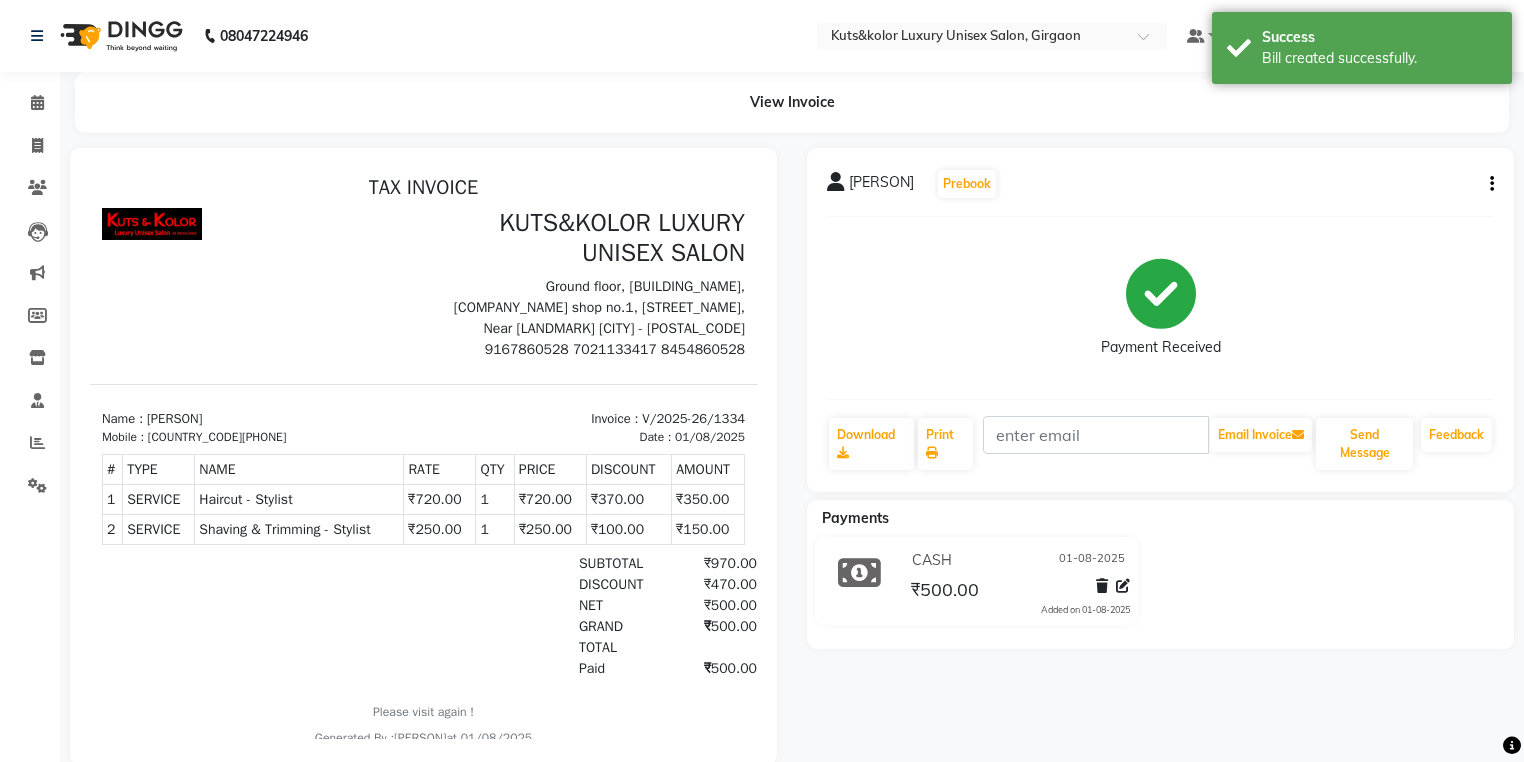 scroll, scrollTop: 0, scrollLeft: 0, axis: both 